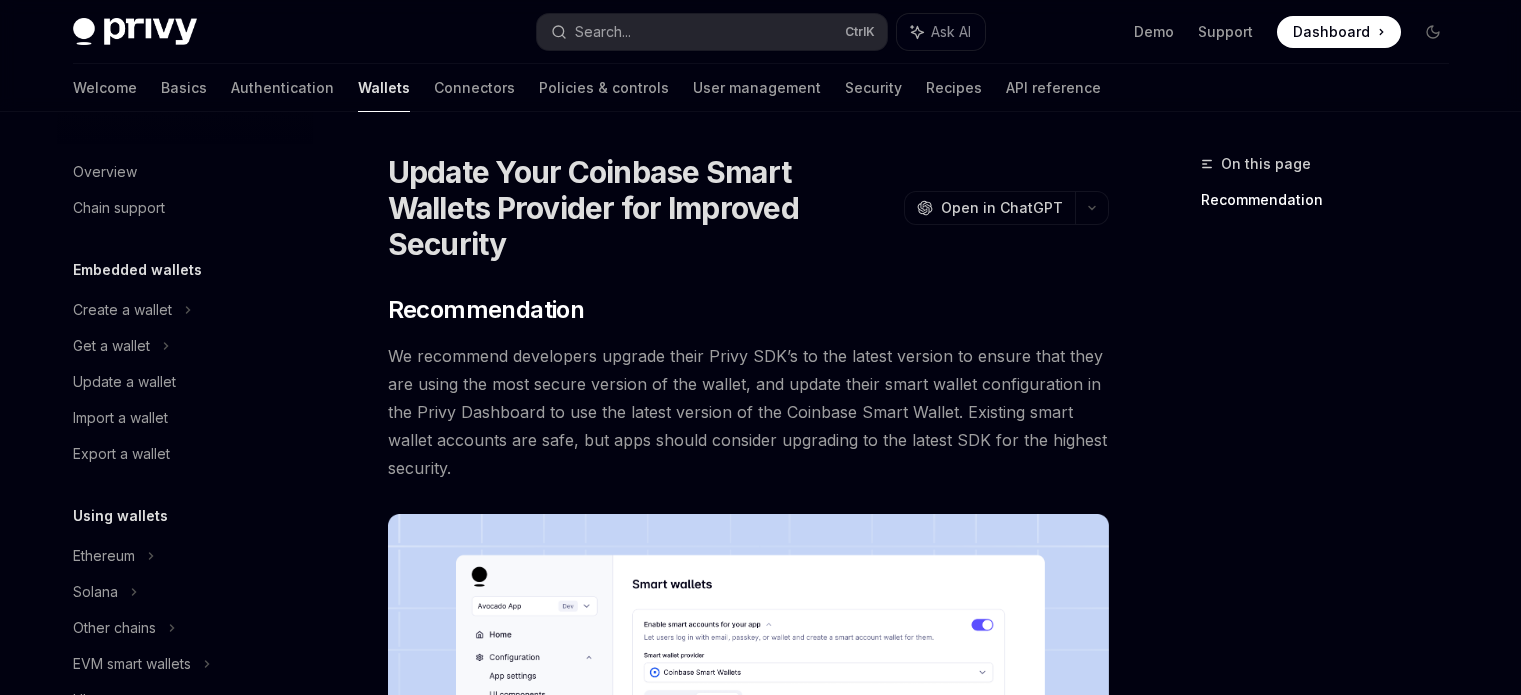 scroll, scrollTop: 0, scrollLeft: 0, axis: both 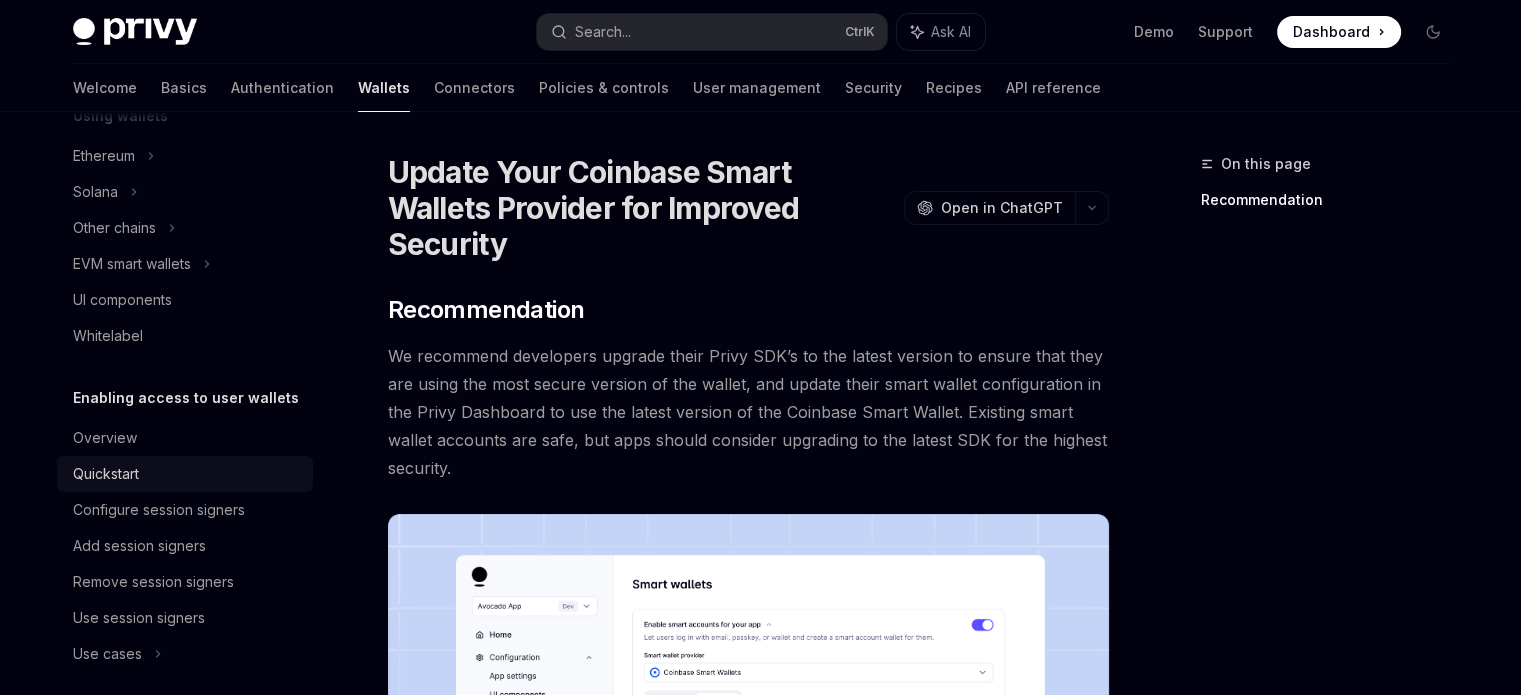 click on "Quickstart" at bounding box center (187, 474) 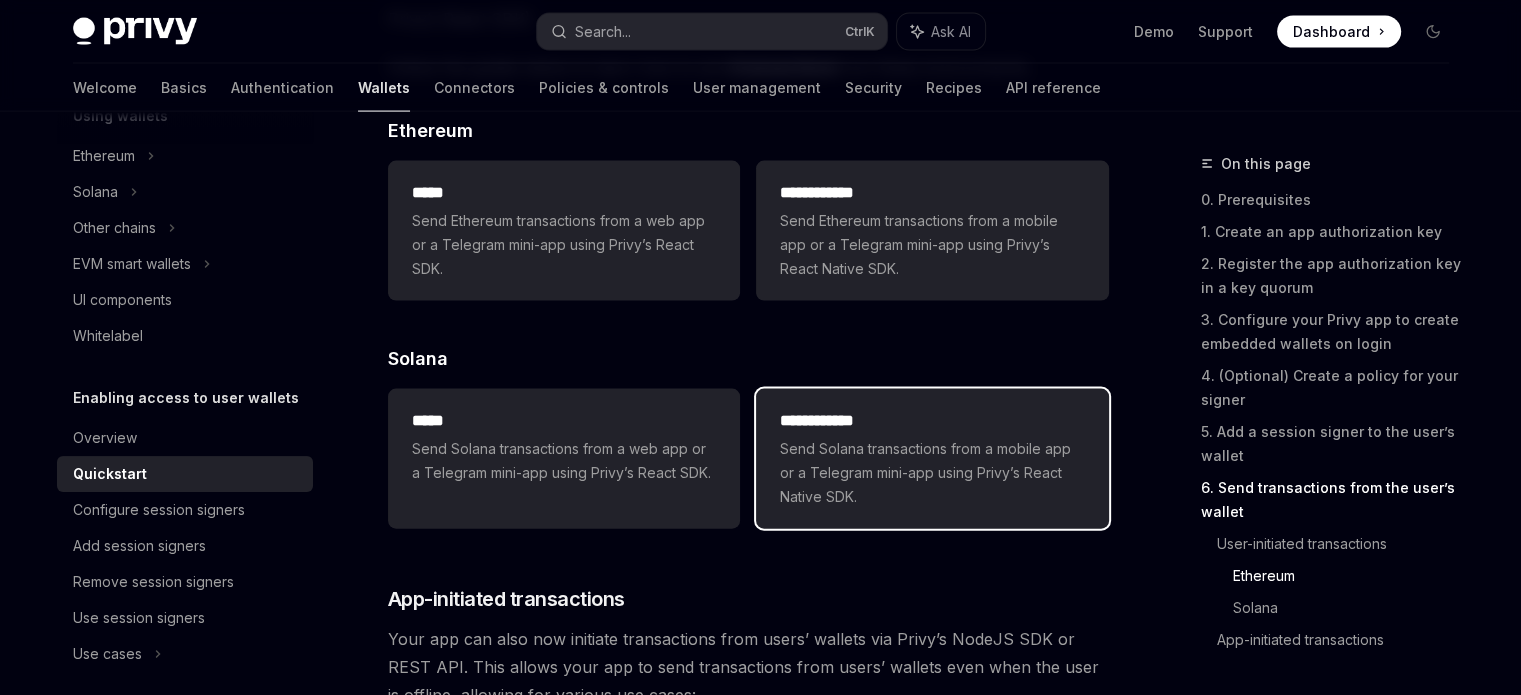 scroll, scrollTop: 4298, scrollLeft: 0, axis: vertical 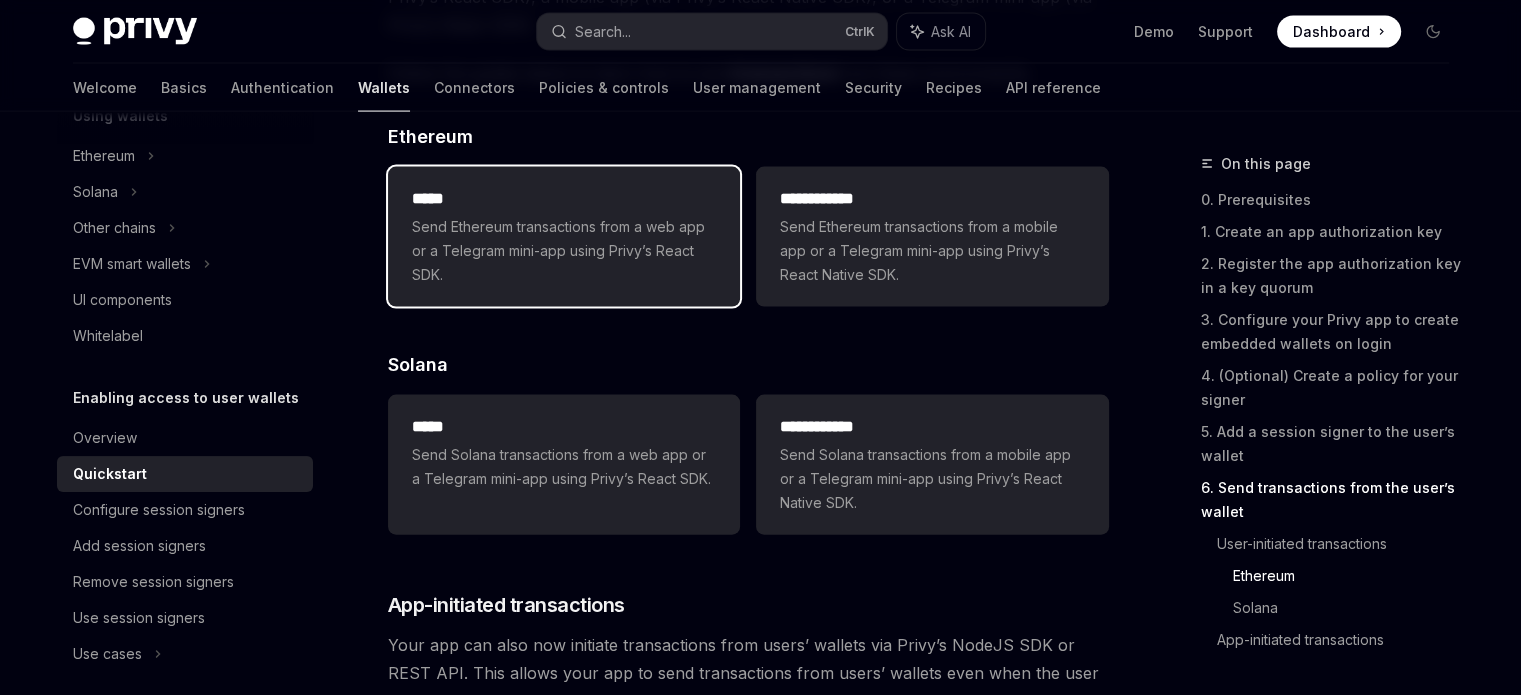 click on "Send Ethereum transactions from a web app or a Telegram mini-app using Privy’s React SDK." at bounding box center [564, 251] 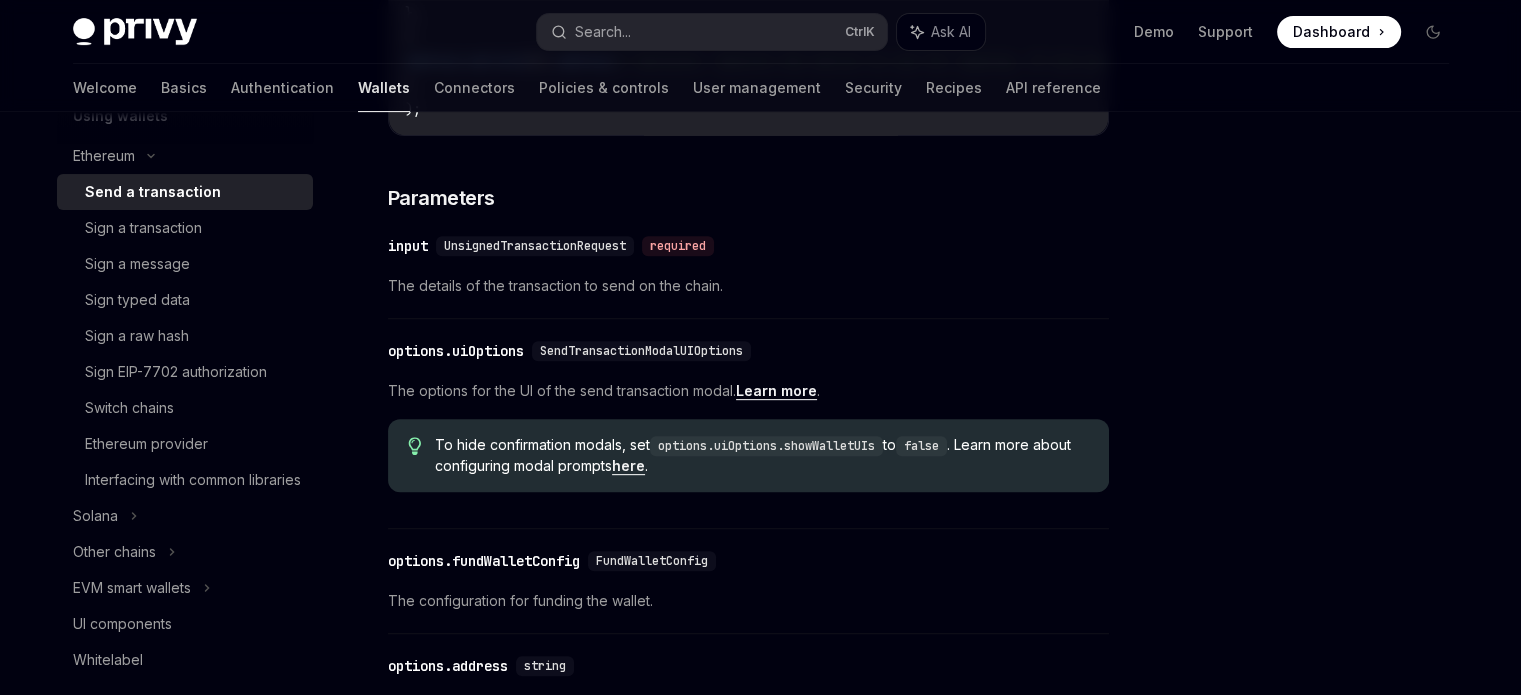 scroll, scrollTop: 780, scrollLeft: 0, axis: vertical 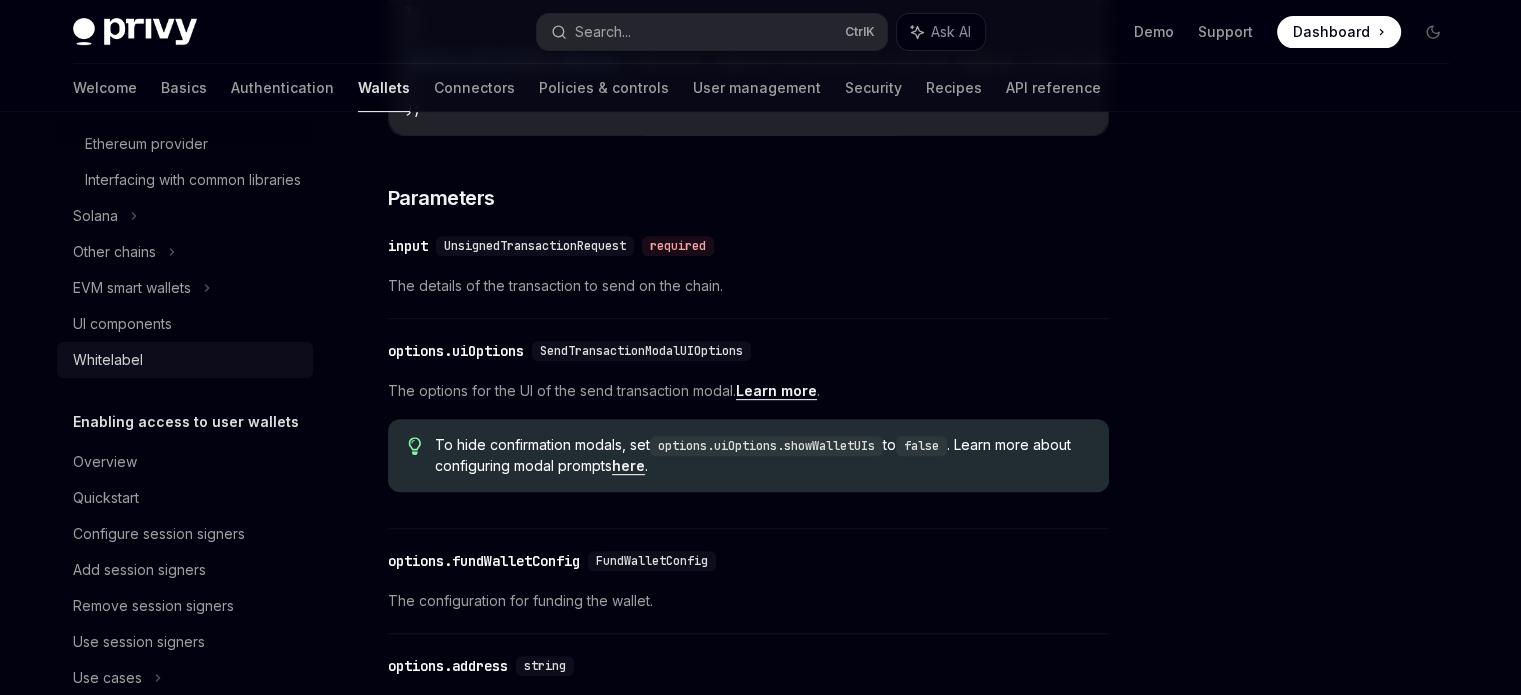 click on "Whitelabel" at bounding box center [108, 360] 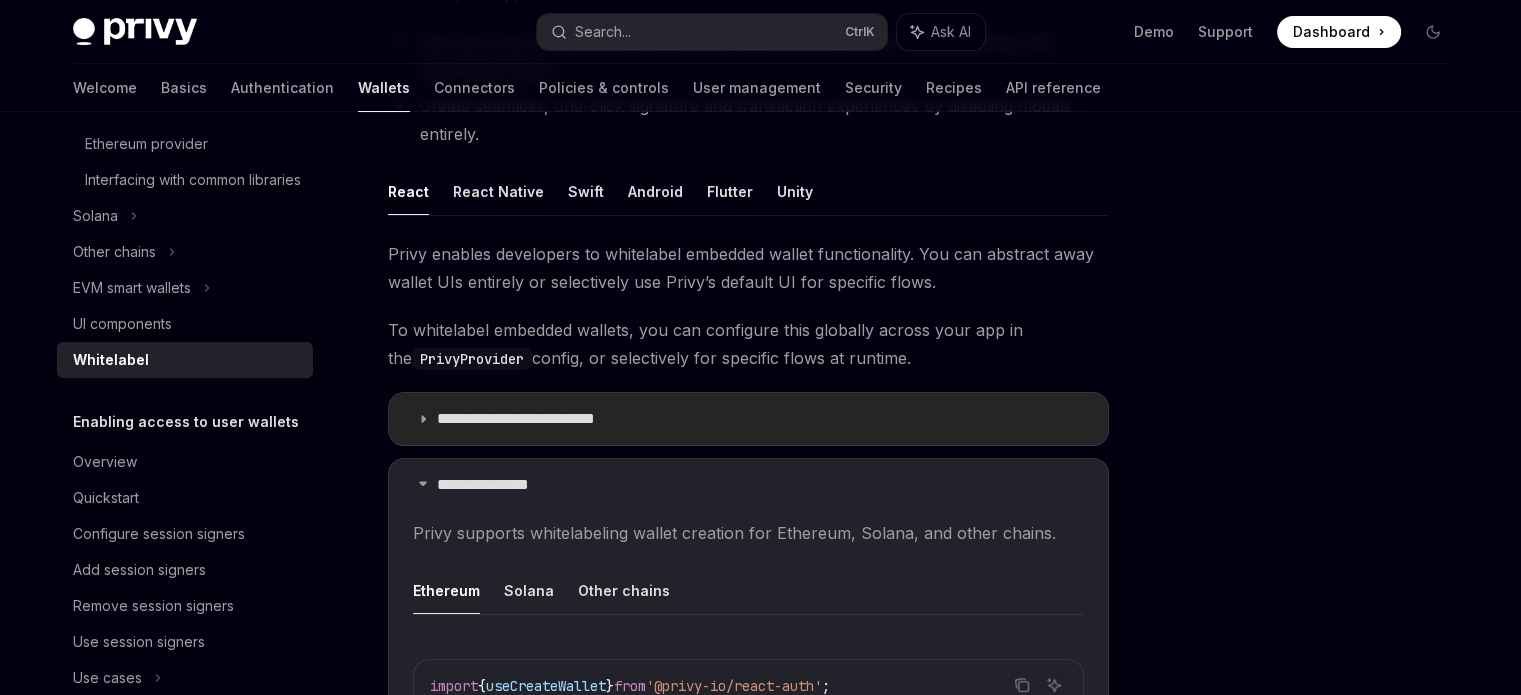 scroll, scrollTop: 400, scrollLeft: 0, axis: vertical 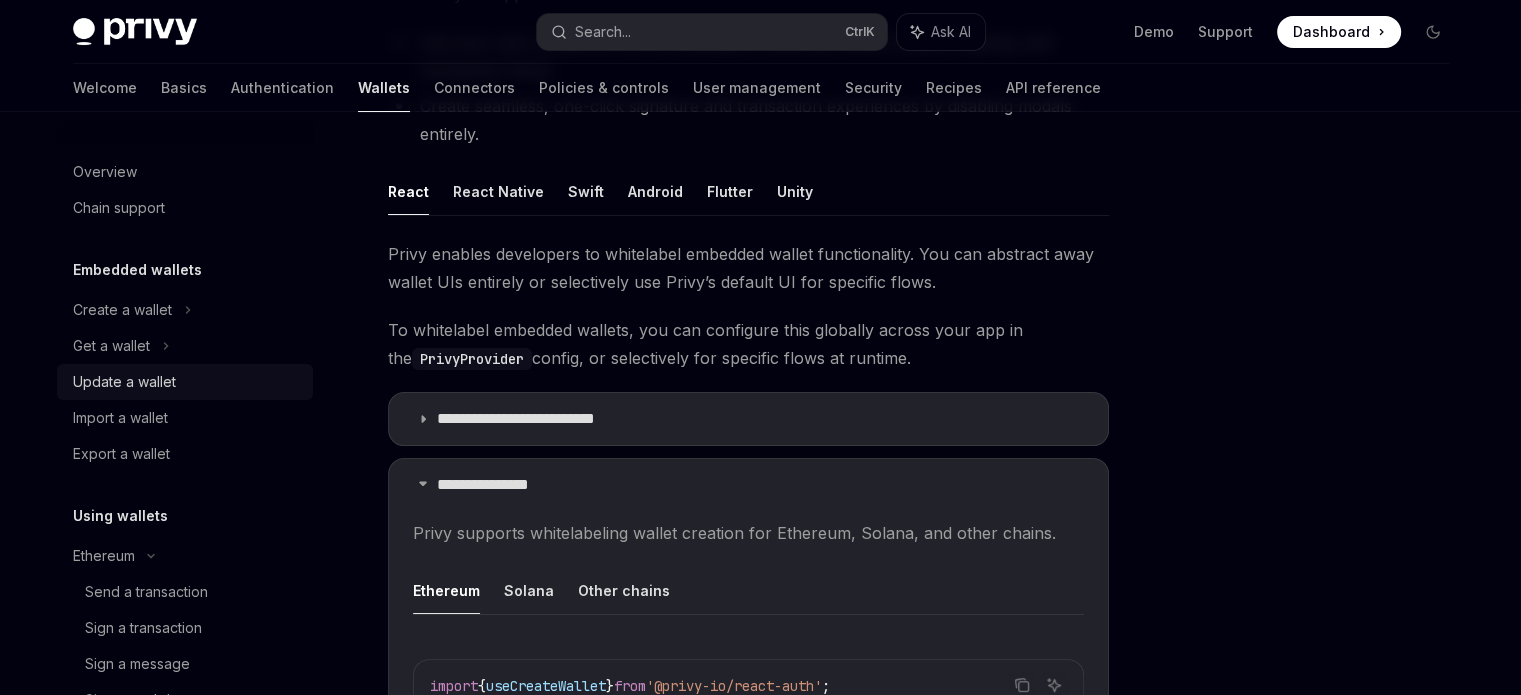 click on "Update a wallet" at bounding box center (124, 382) 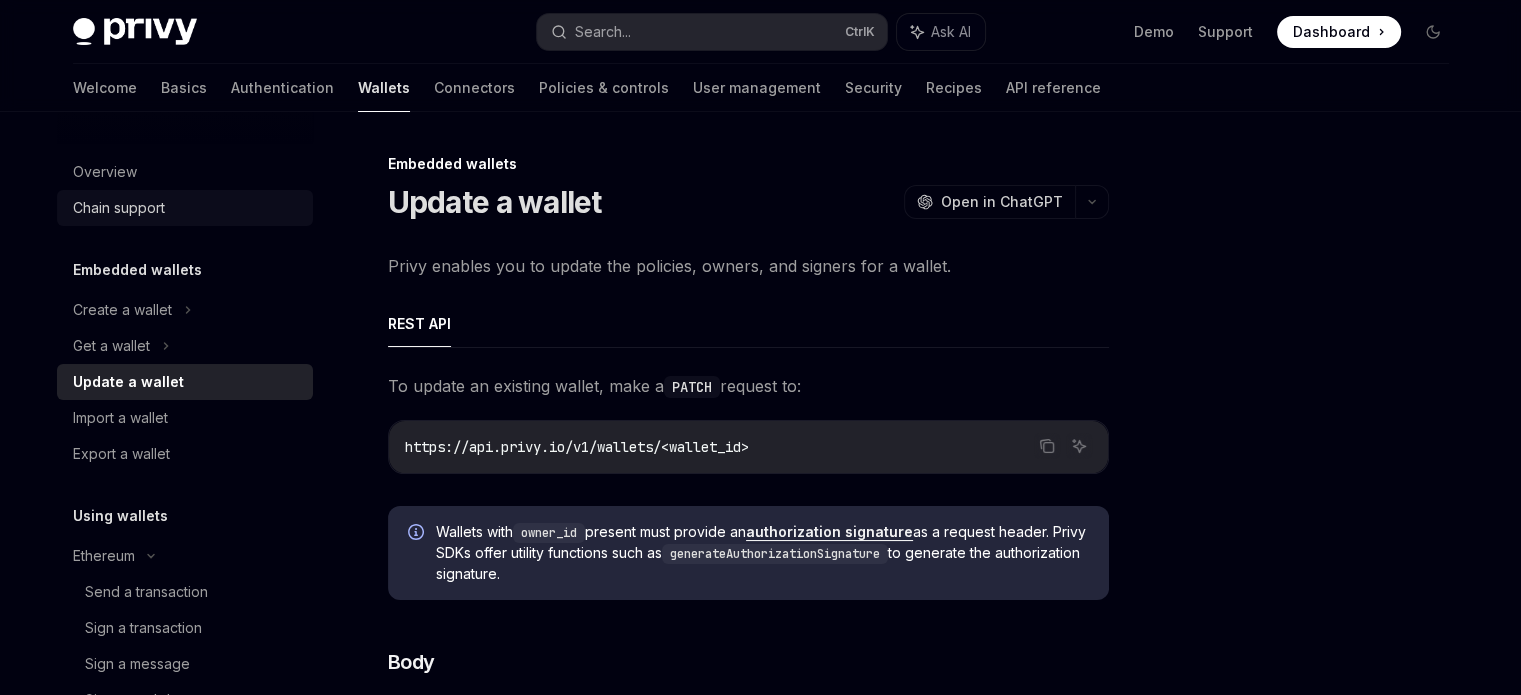 click on "Chain support" at bounding box center (119, 208) 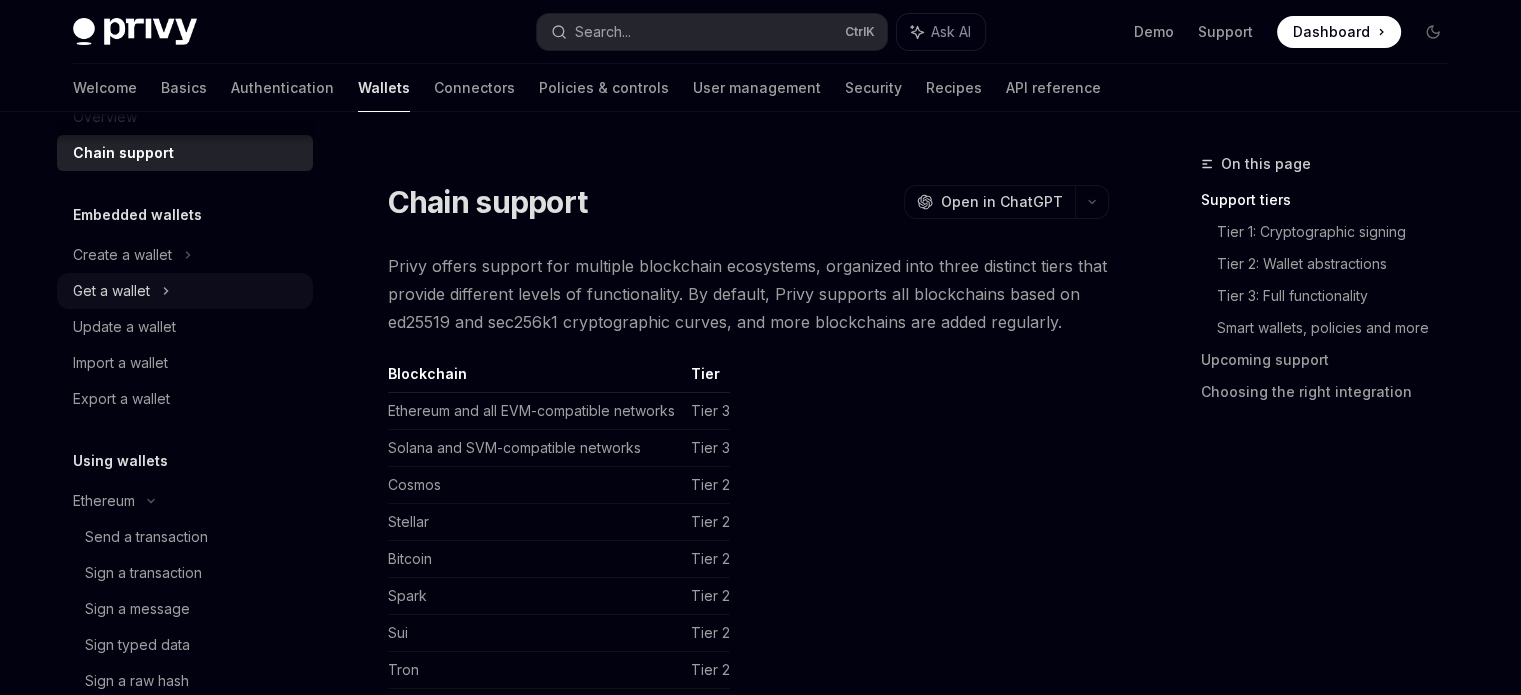 scroll, scrollTop: 200, scrollLeft: 0, axis: vertical 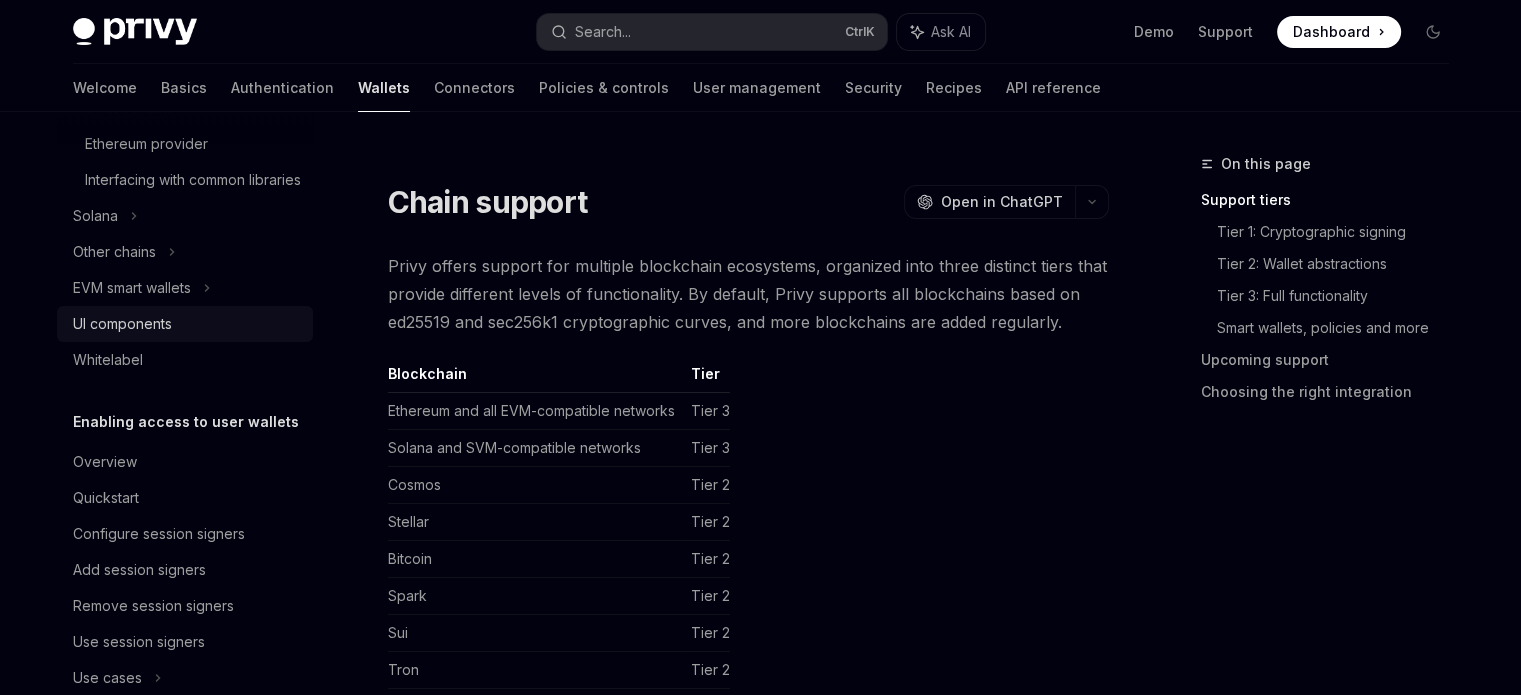 click on "UI components" at bounding box center (122, 324) 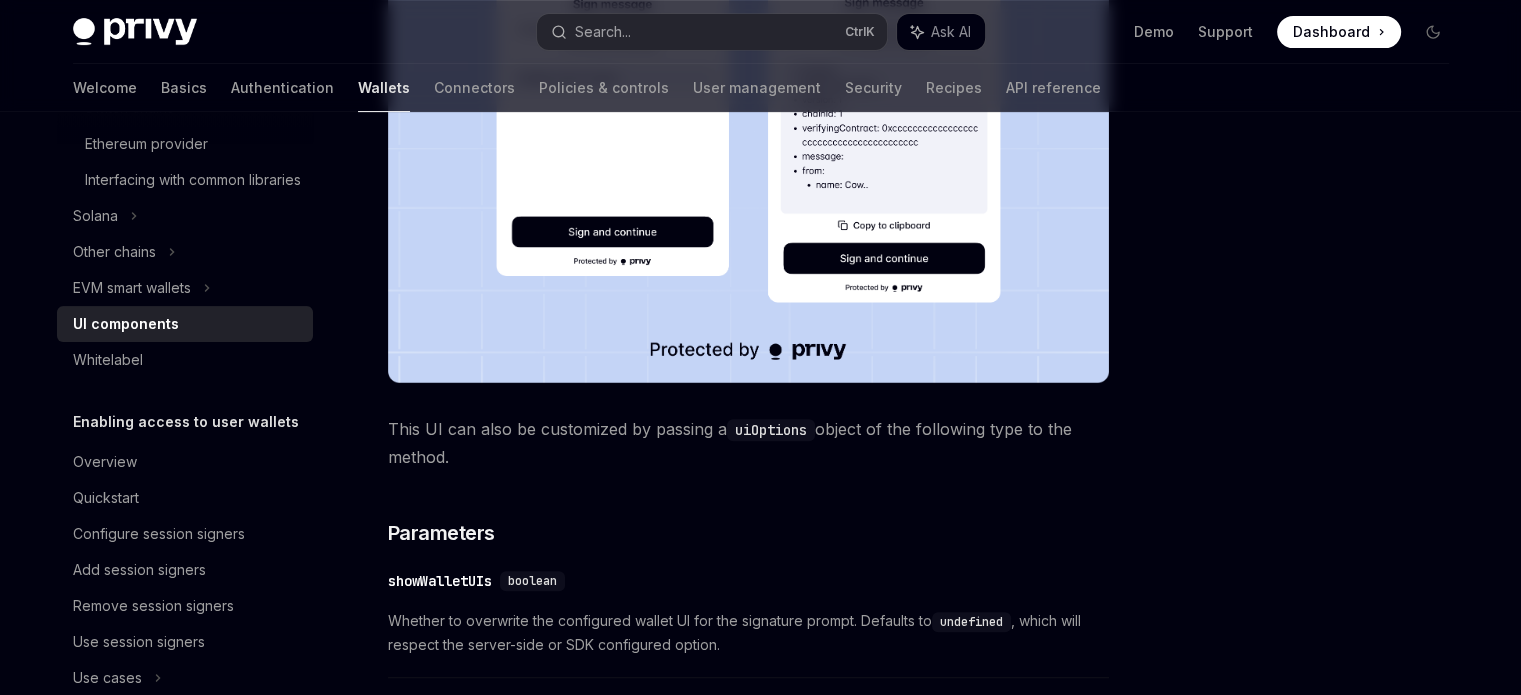 scroll, scrollTop: 500, scrollLeft: 0, axis: vertical 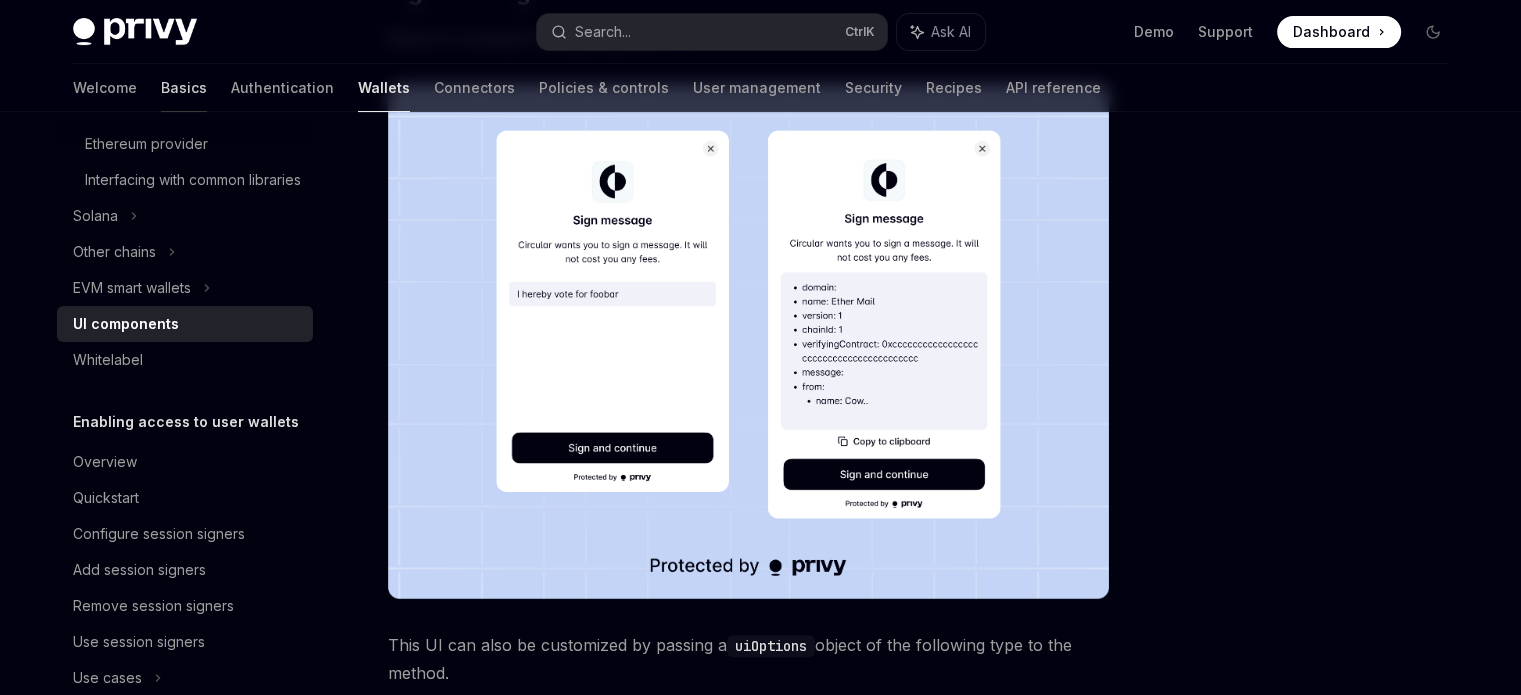 click on "Basics" at bounding box center [184, 88] 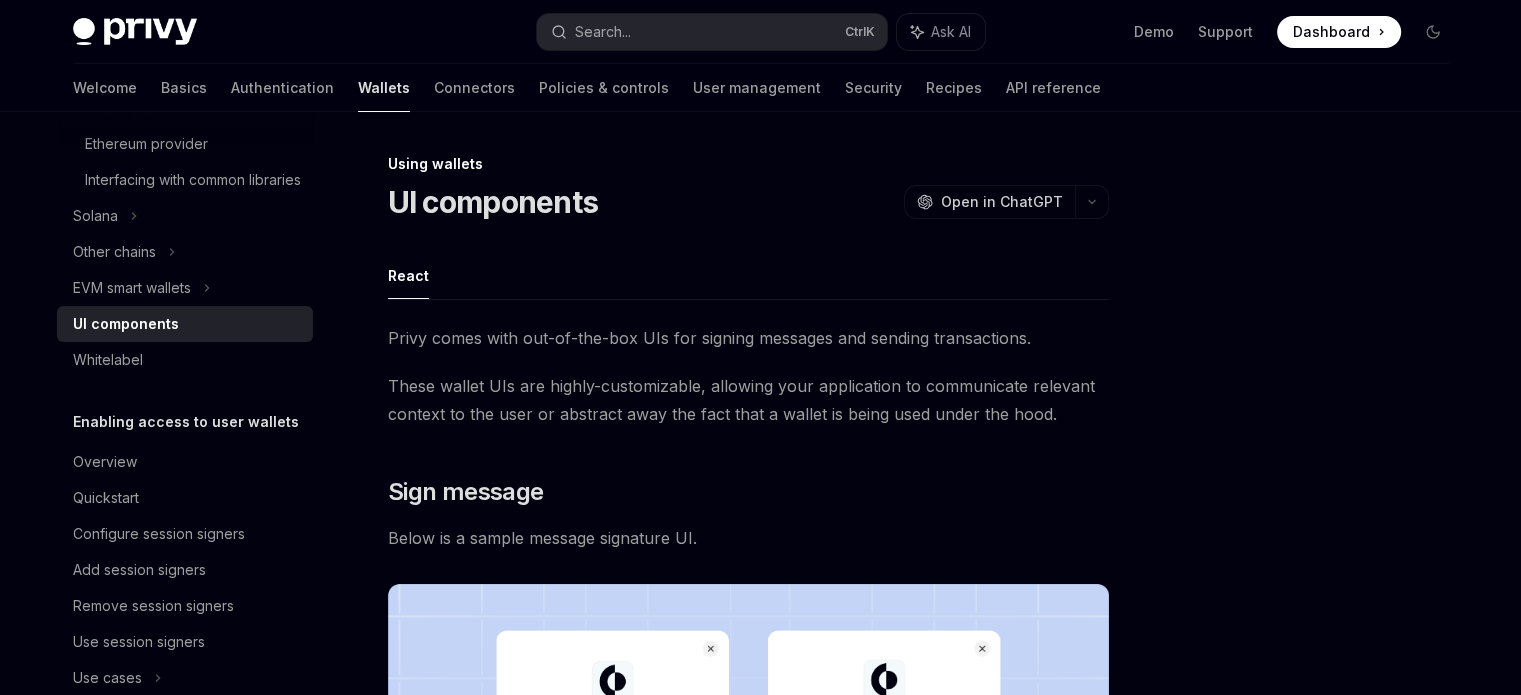 scroll, scrollTop: 0, scrollLeft: 0, axis: both 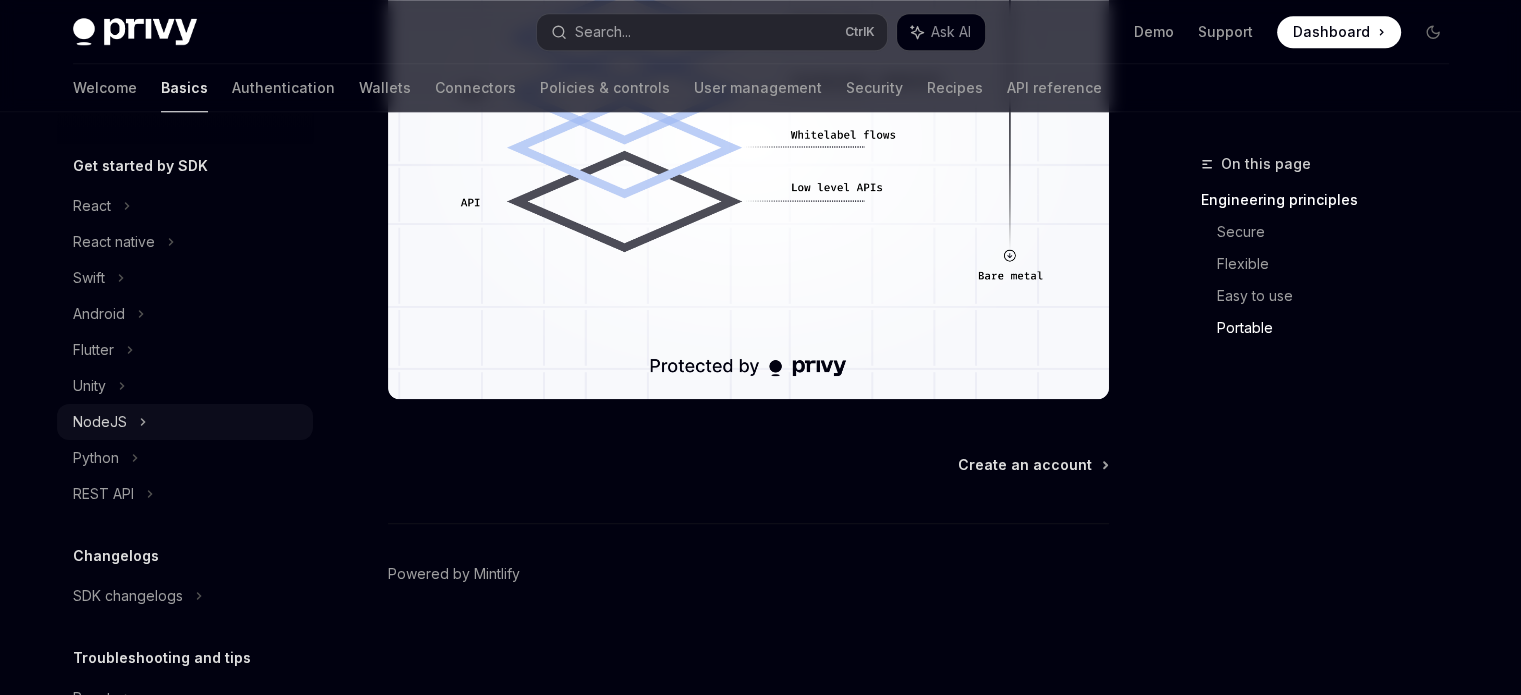 click on "NodeJS" at bounding box center (100, 422) 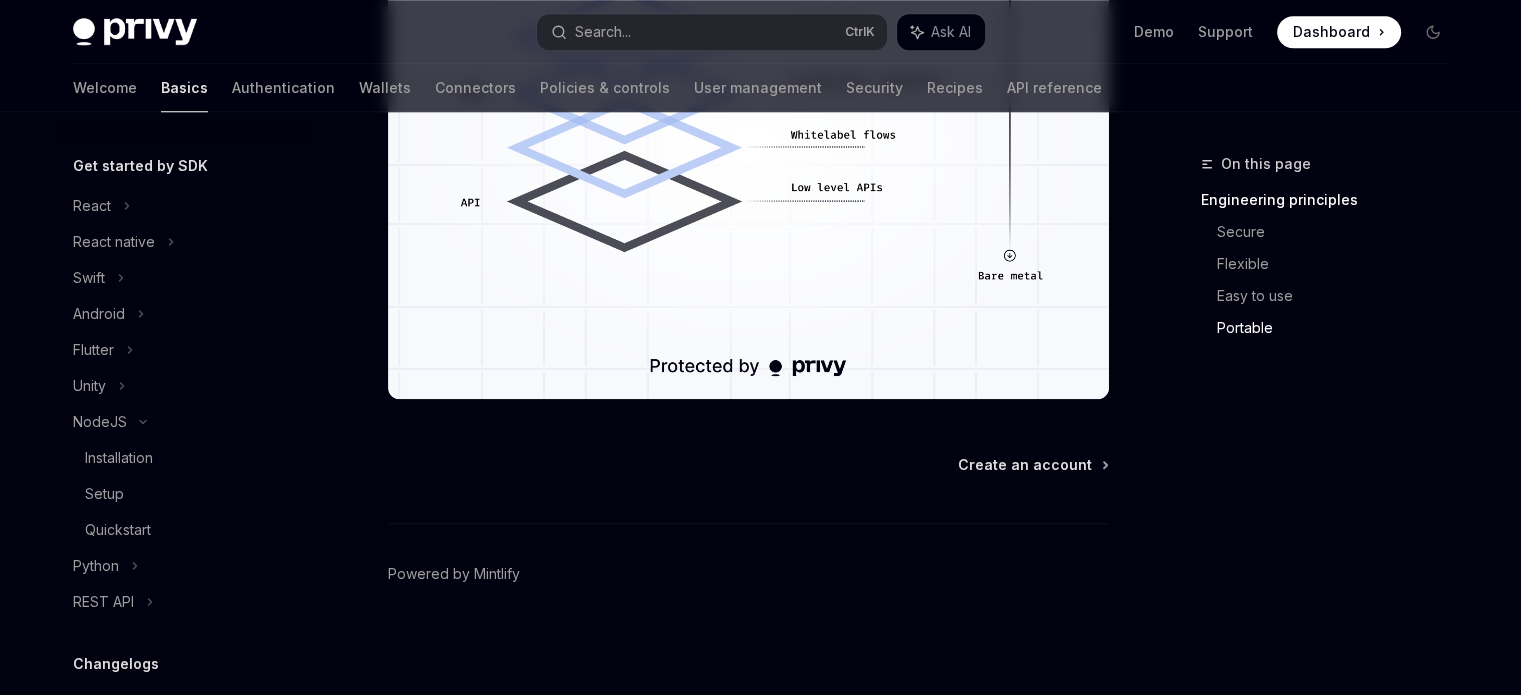 scroll, scrollTop: 0, scrollLeft: 0, axis: both 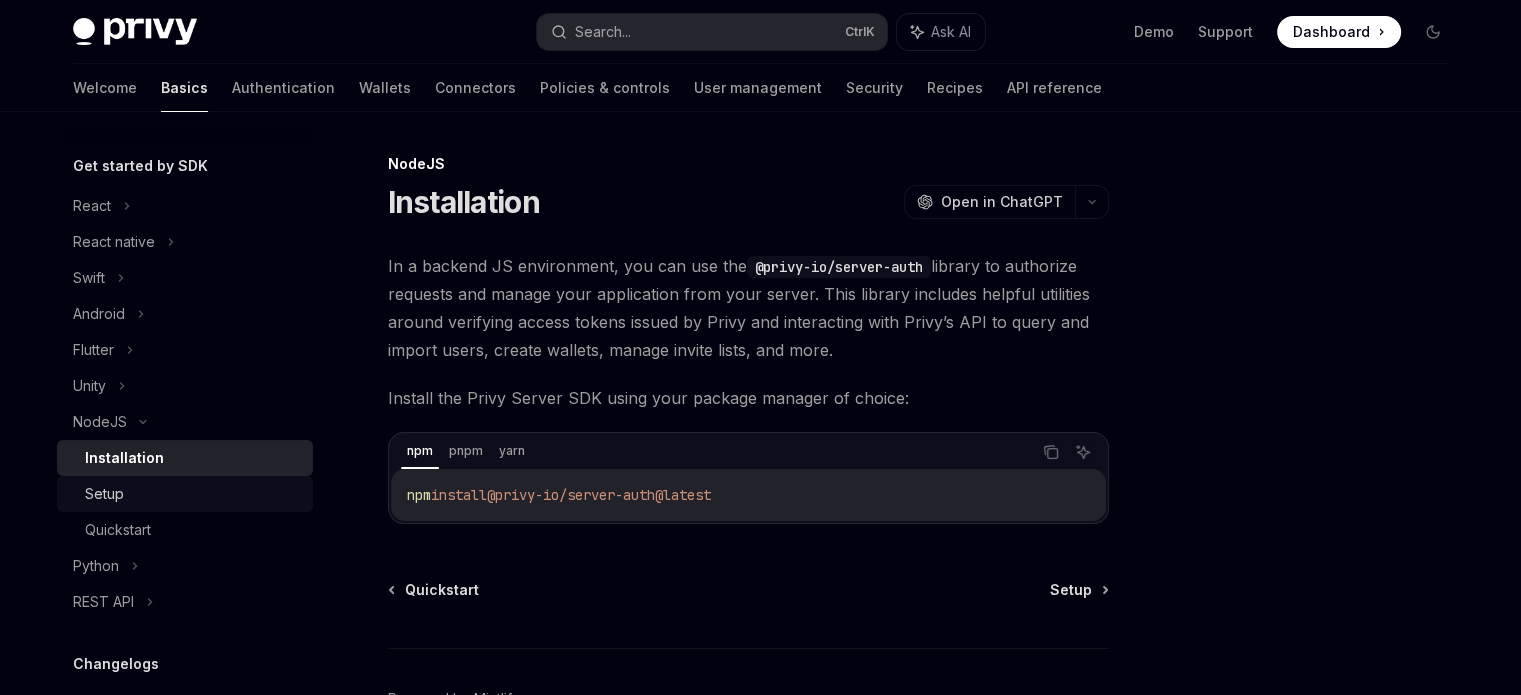 click on "Setup" at bounding box center (193, 494) 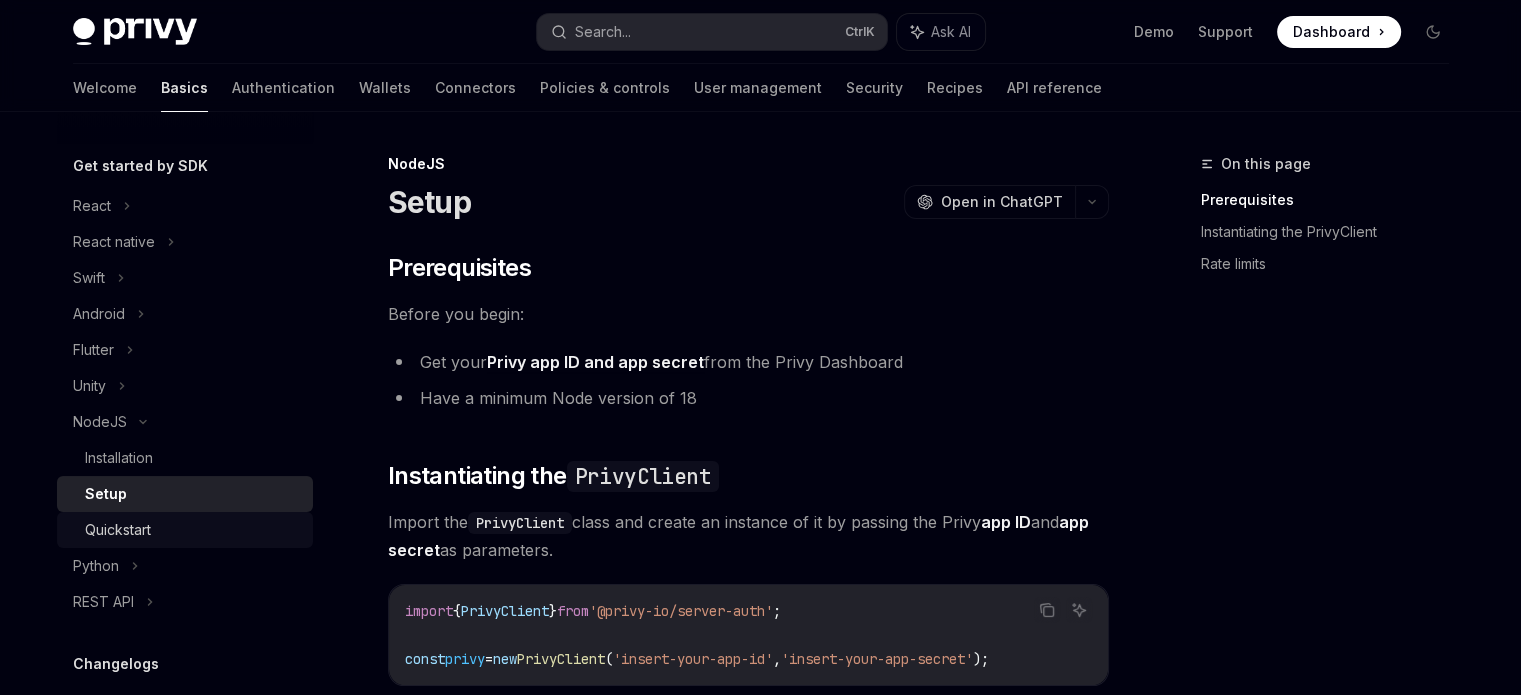 click on "Quickstart" at bounding box center (118, 530) 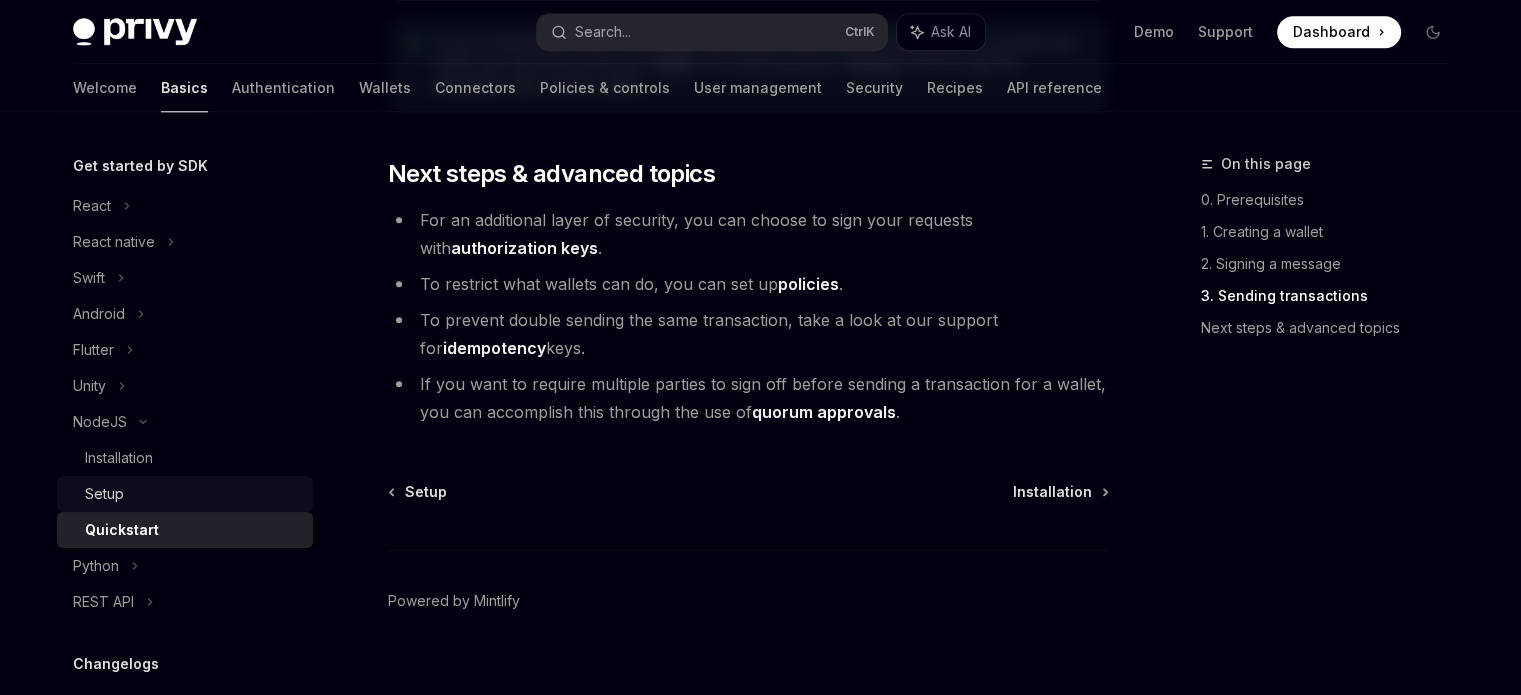 scroll, scrollTop: 2289, scrollLeft: 0, axis: vertical 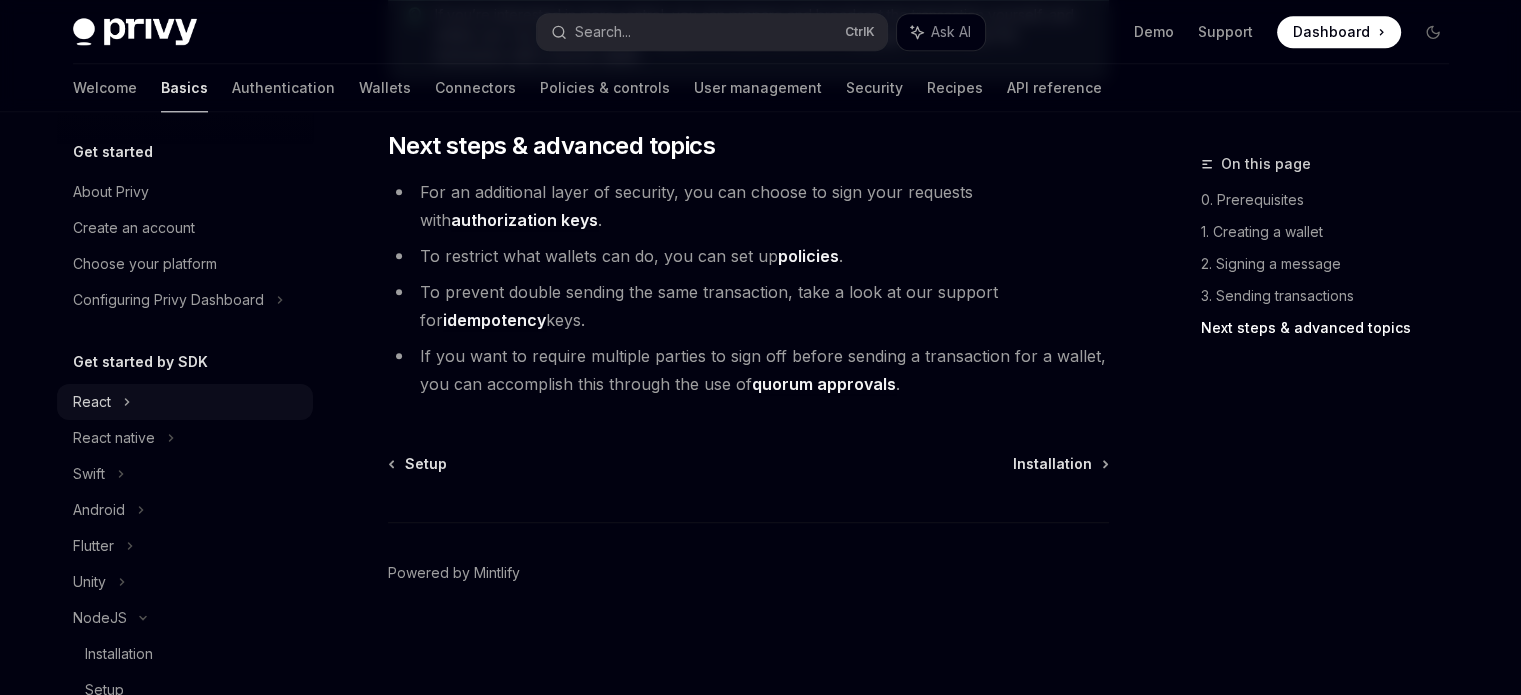 click on "React" at bounding box center [92, 402] 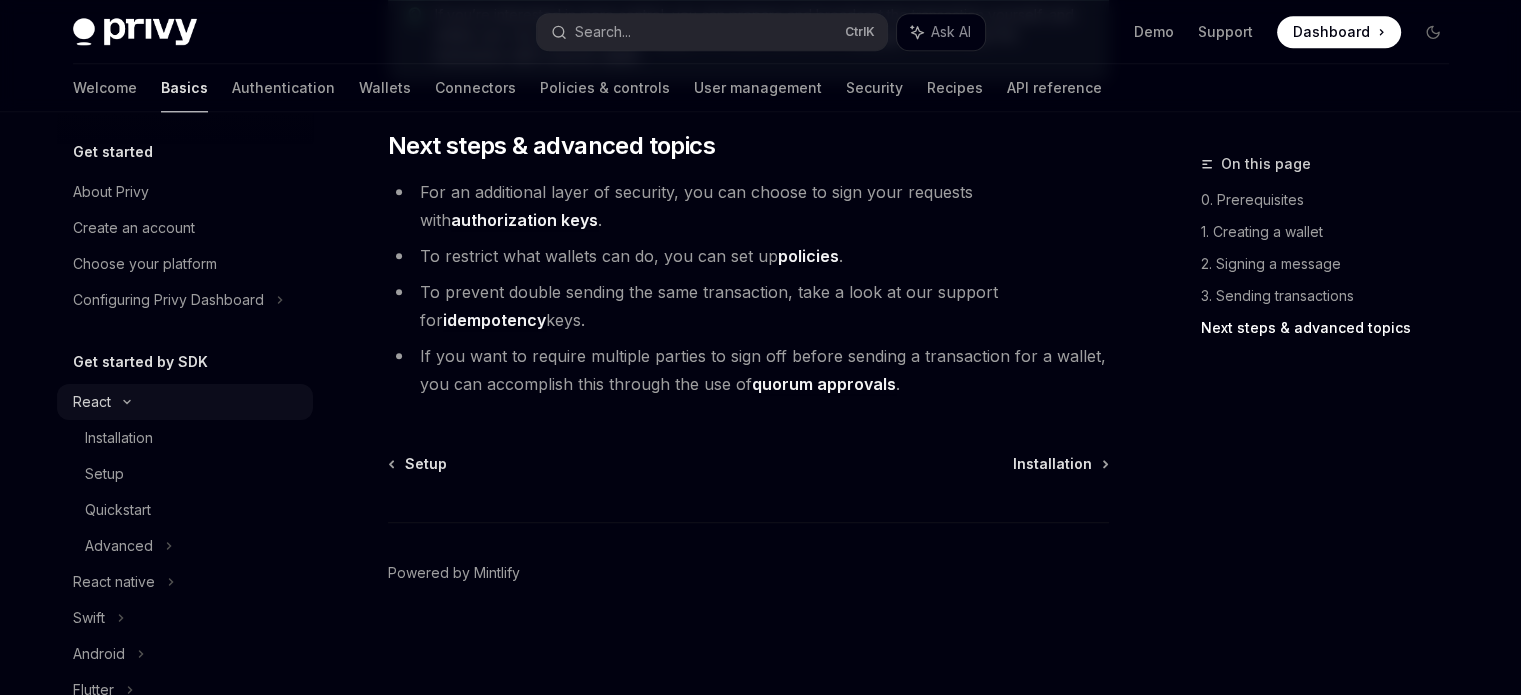type on "*" 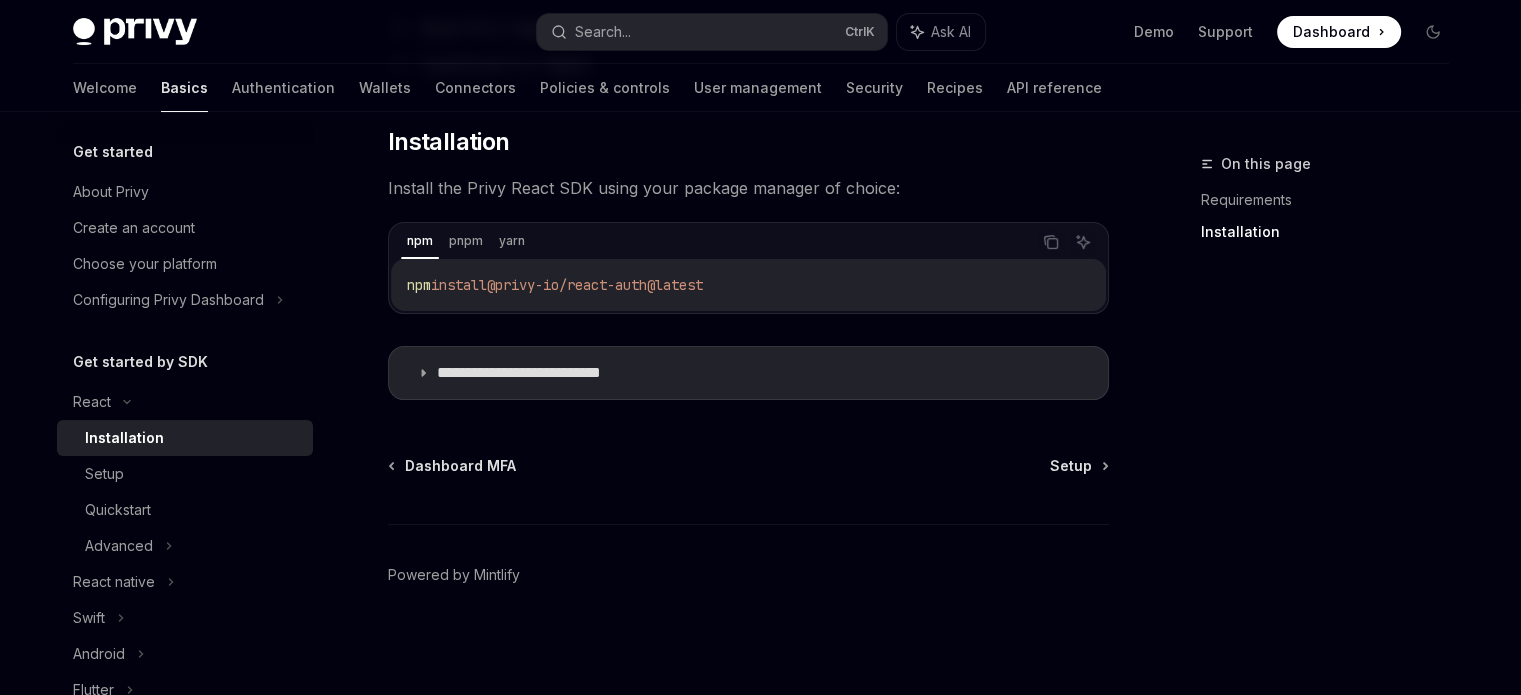 scroll, scrollTop: 186, scrollLeft: 0, axis: vertical 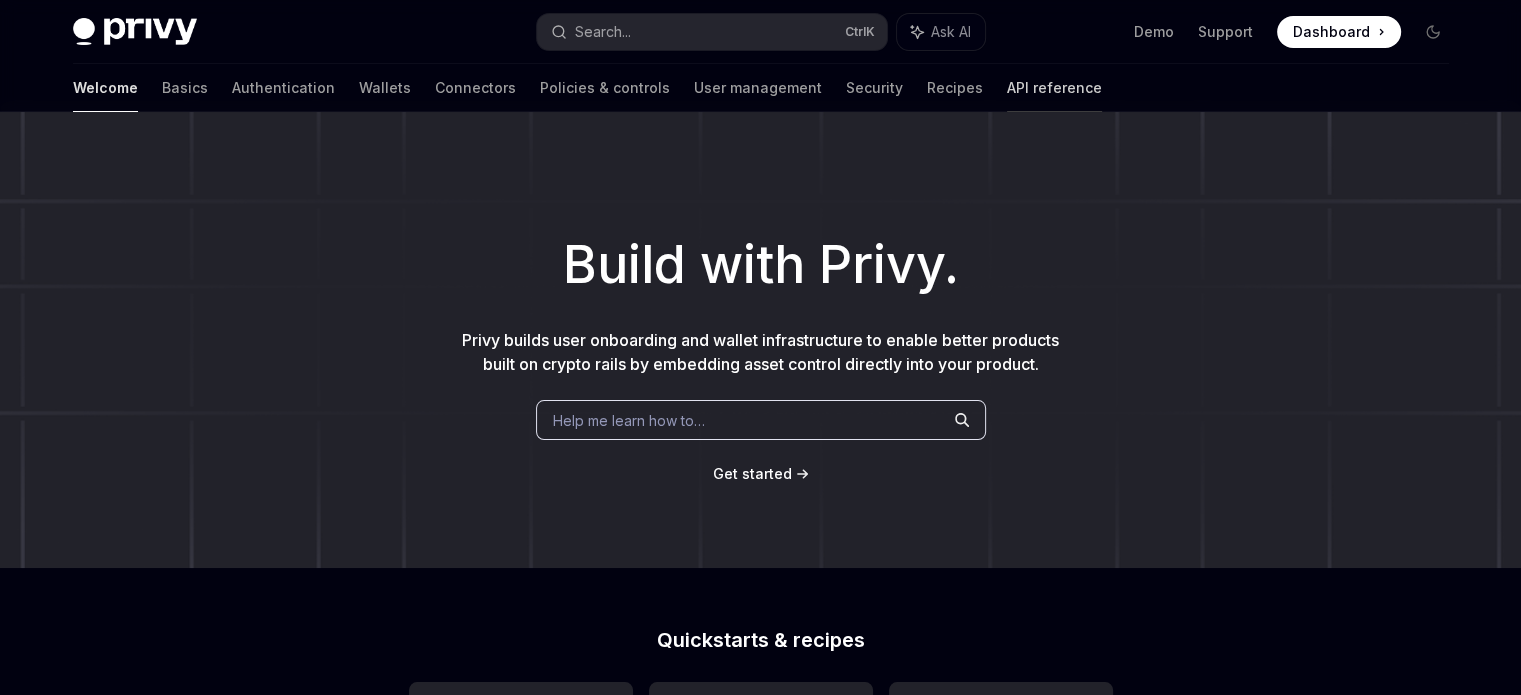 click on "API reference" at bounding box center (1054, 88) 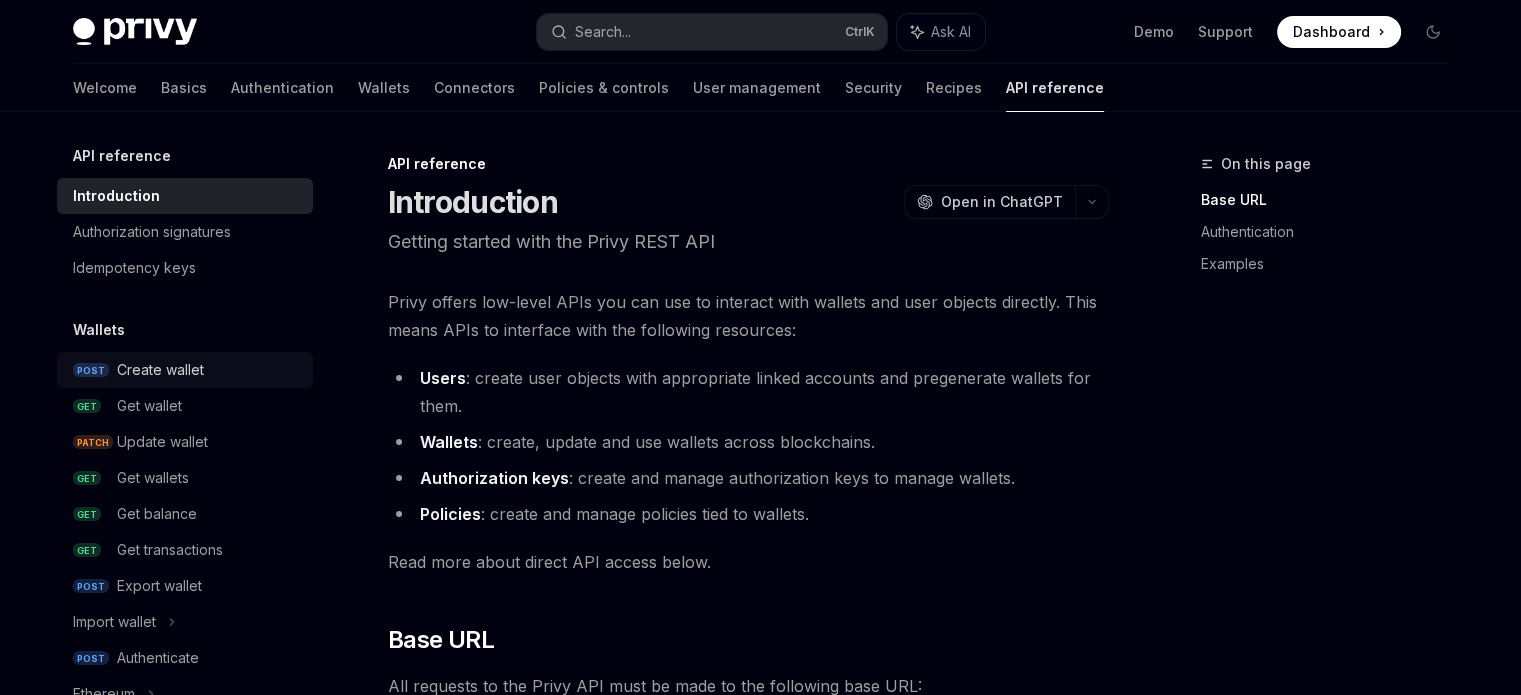 click on "Create wallet" at bounding box center [160, 370] 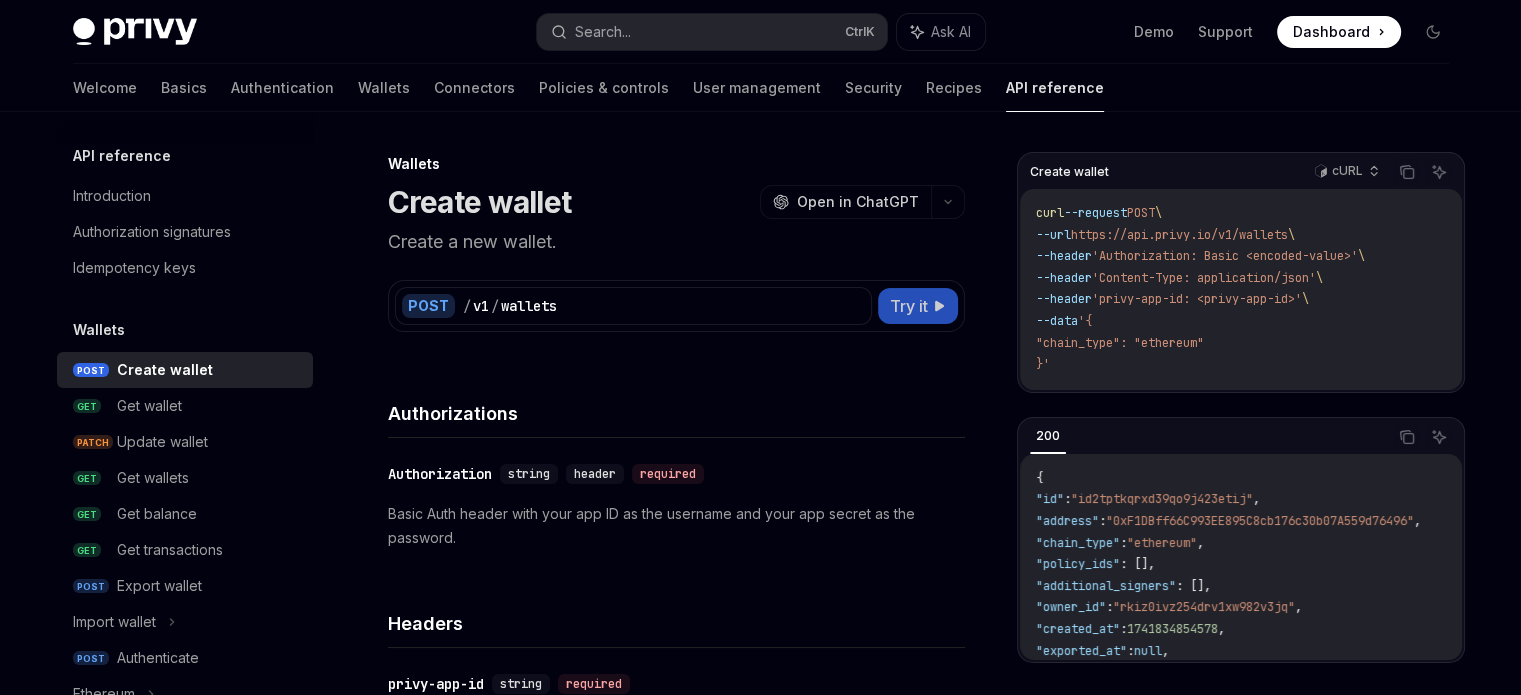 click on "Try it" at bounding box center (909, 306) 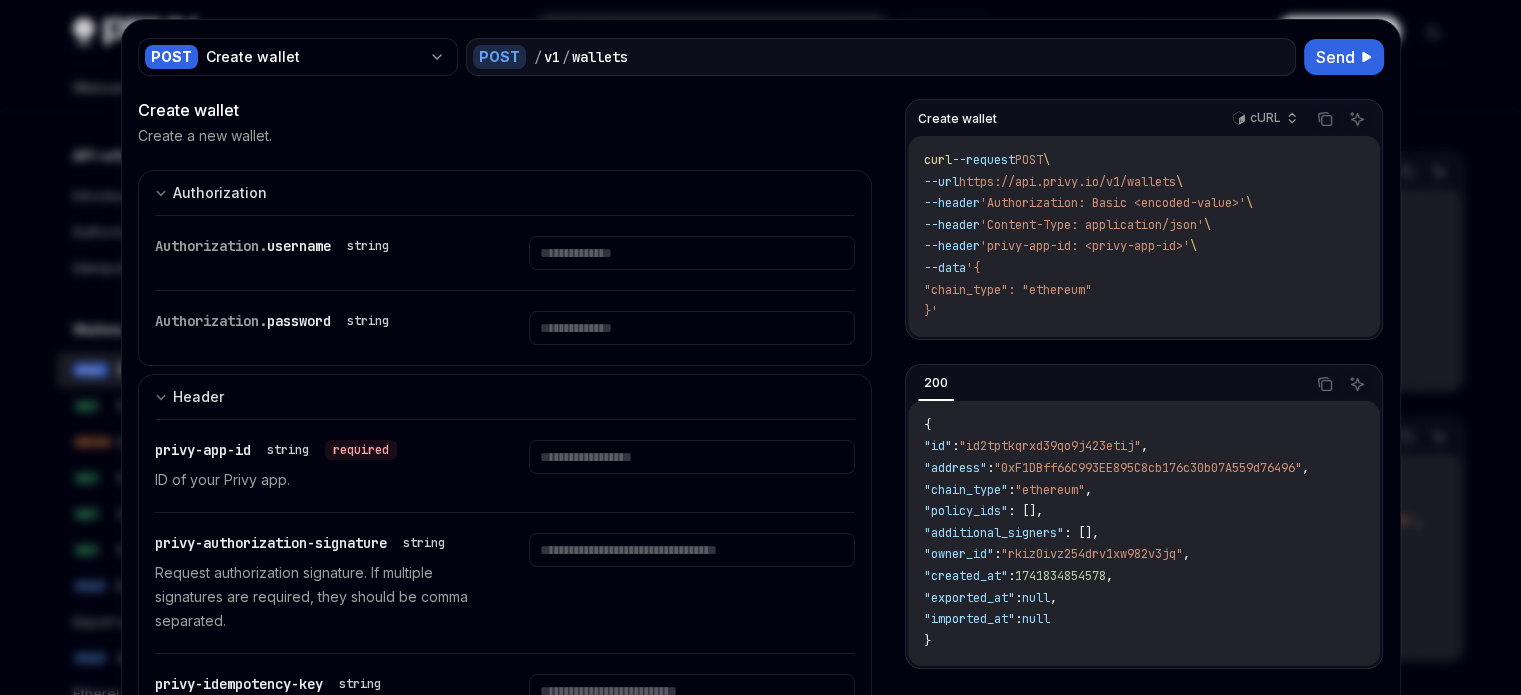 scroll, scrollTop: 0, scrollLeft: 0, axis: both 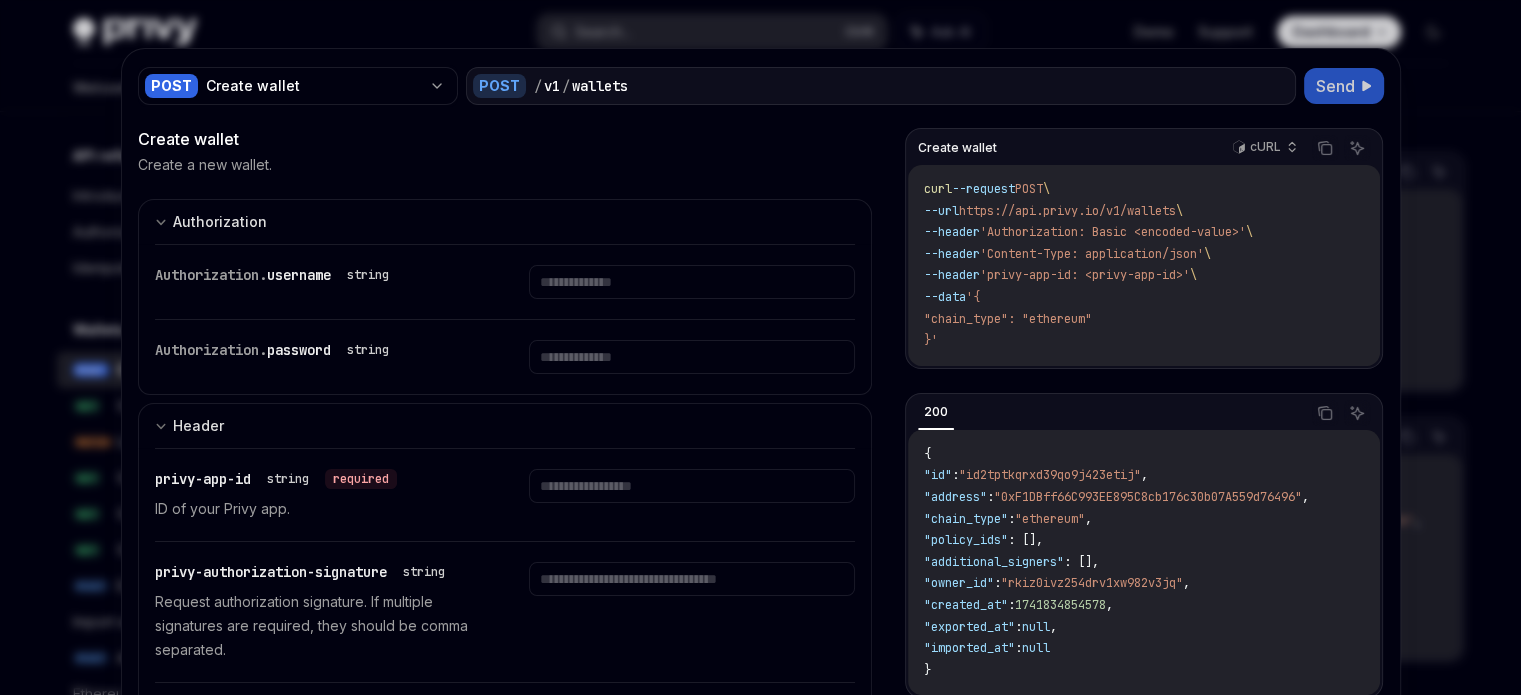 click on "Send" at bounding box center (1335, 86) 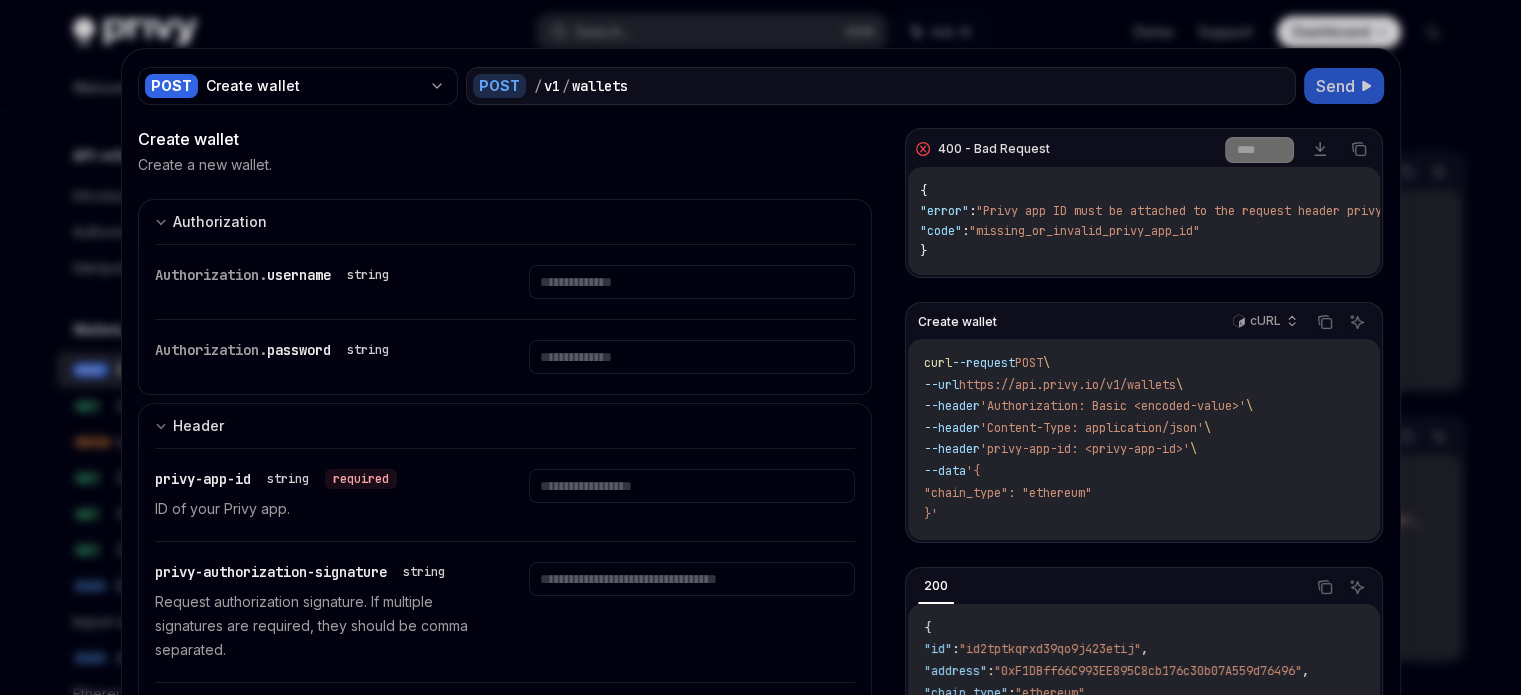click on "Authorization." at bounding box center (211, 350) 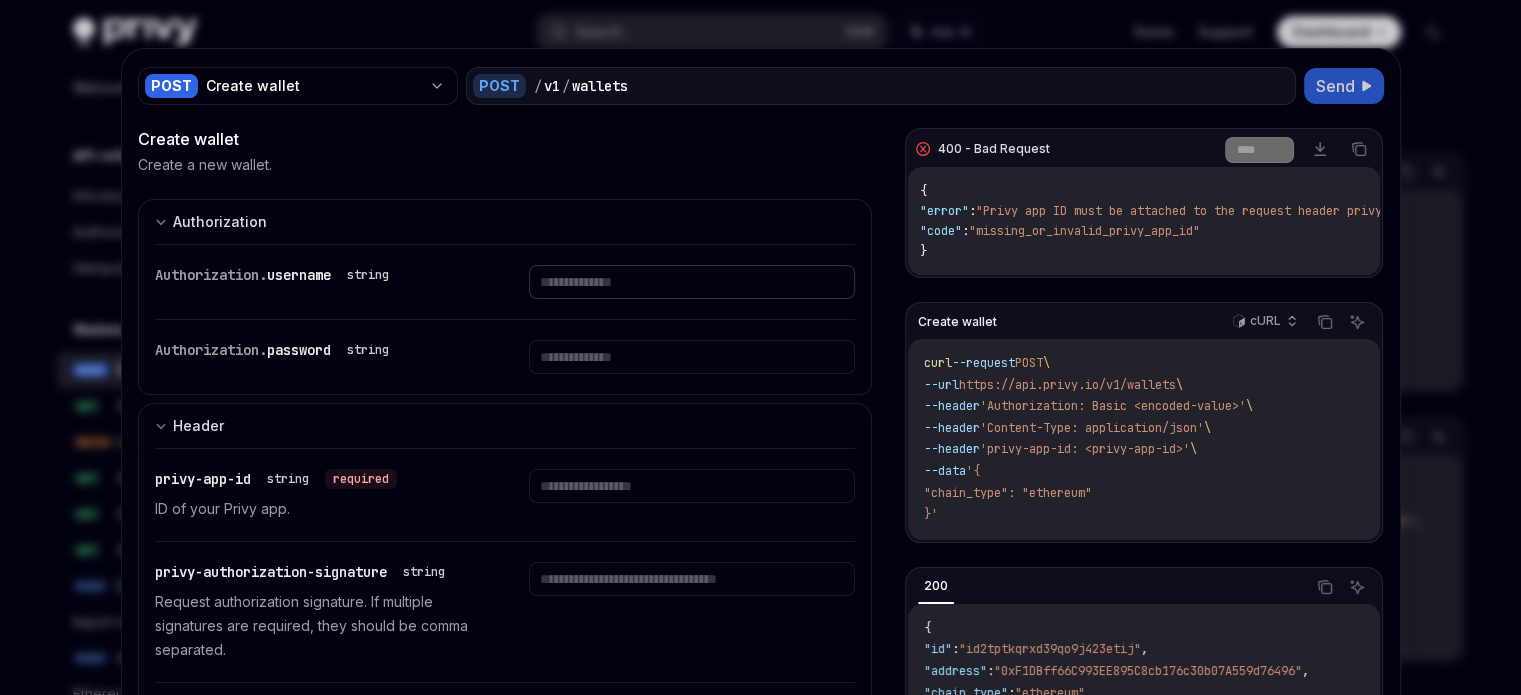 drag, startPoint x: 579, startPoint y: 272, endPoint x: 580, endPoint y: 294, distance: 22.022715 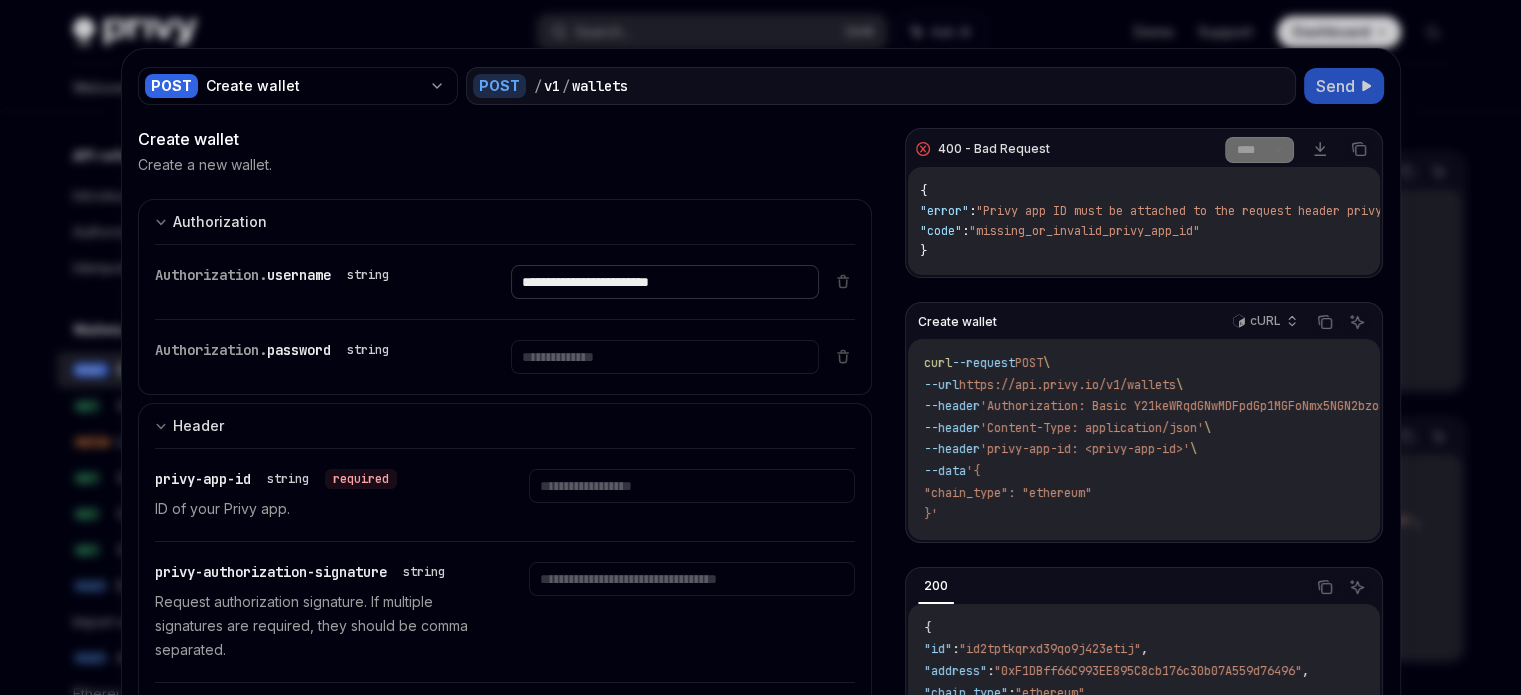 type on "**********" 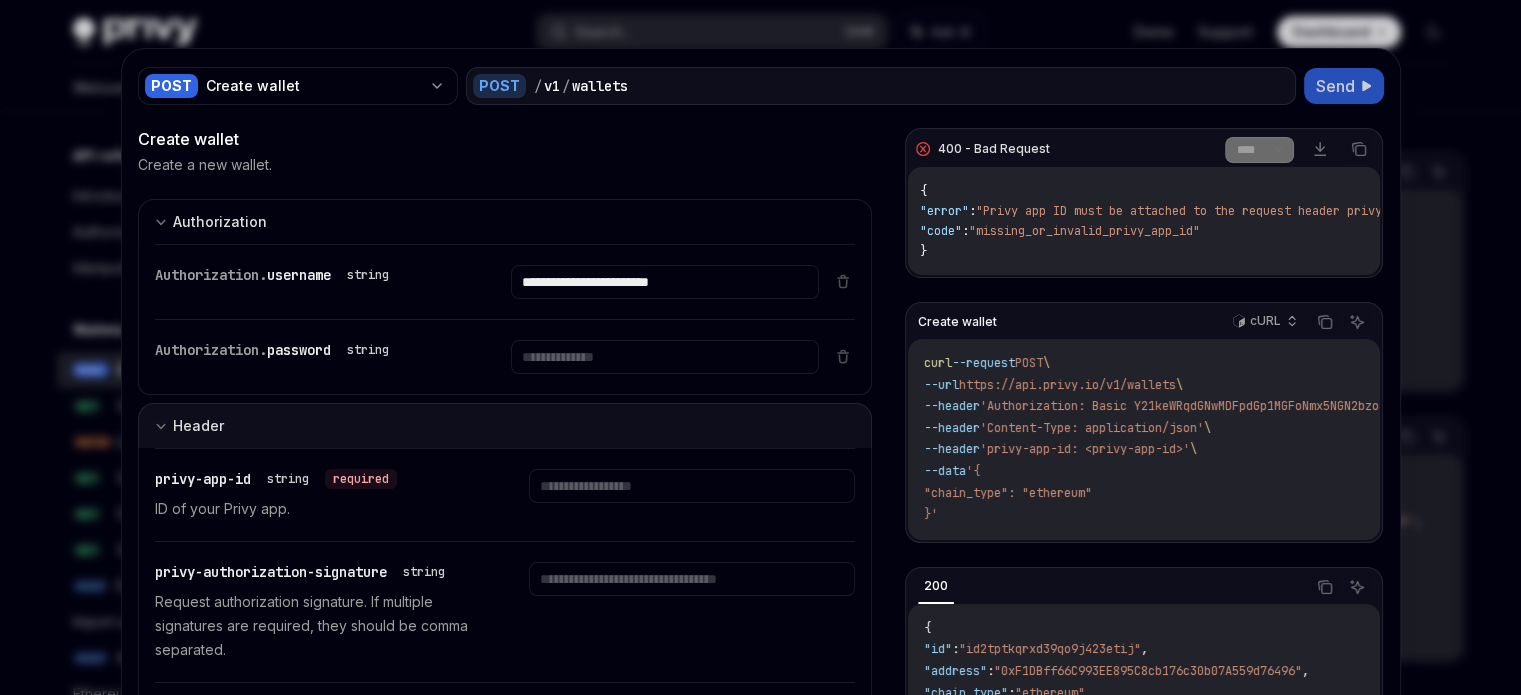 drag, startPoint x: 168, startPoint y: 361, endPoint x: 324, endPoint y: 437, distance: 173.52809 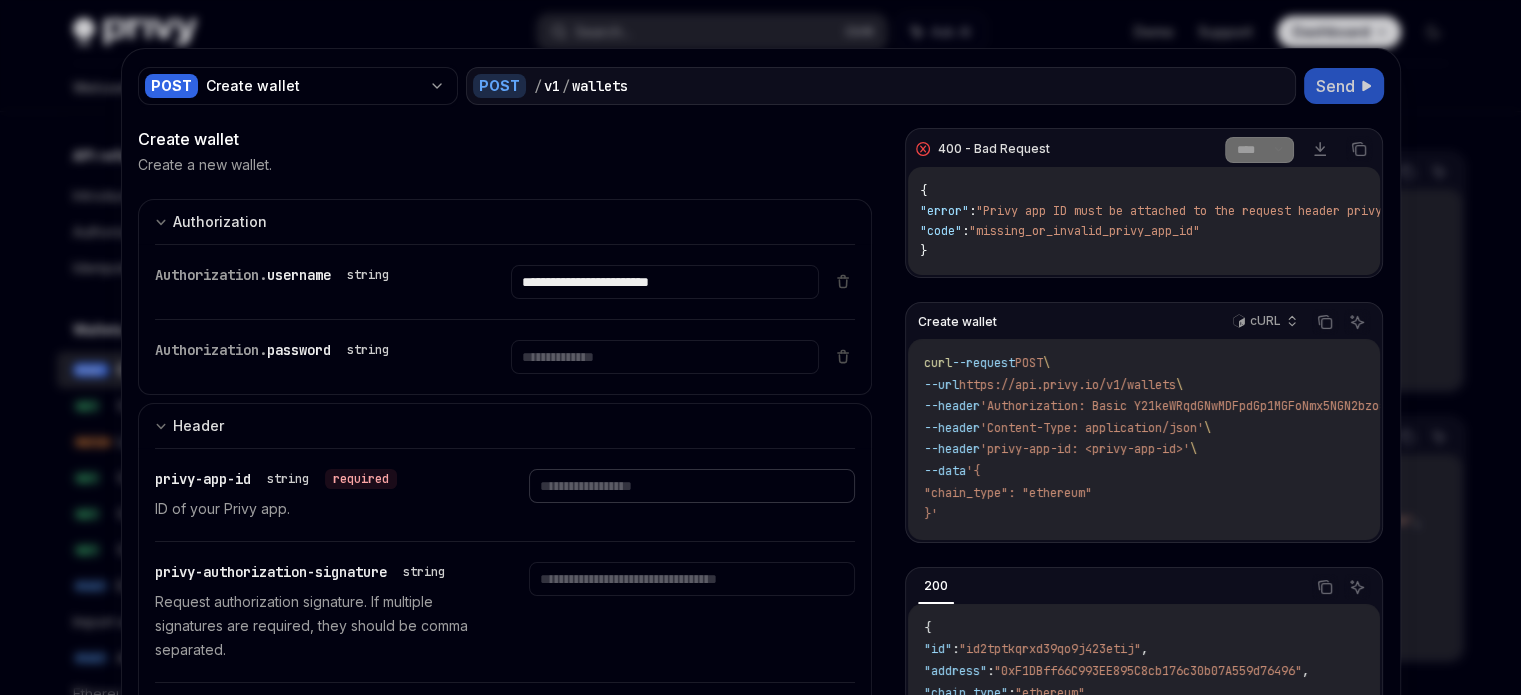 click at bounding box center [665, 282] 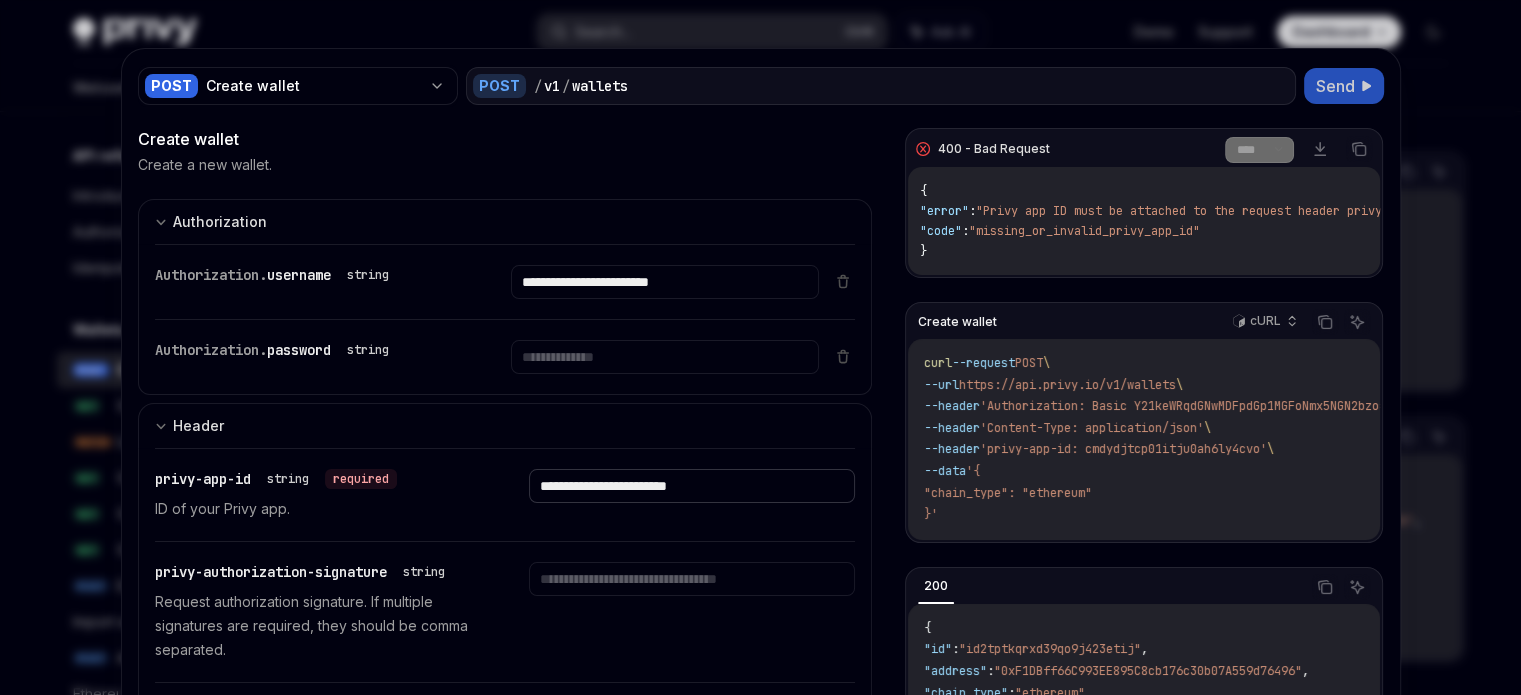 type on "**********" 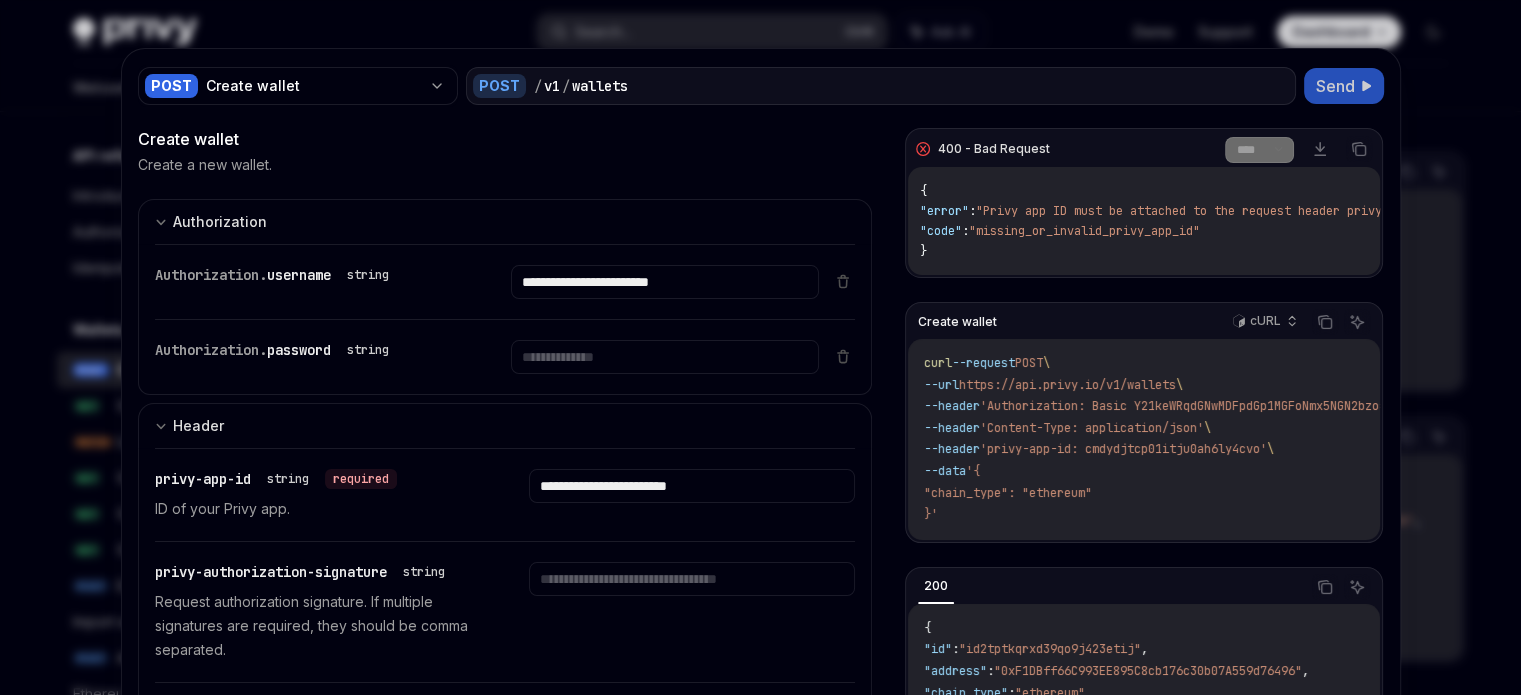 click 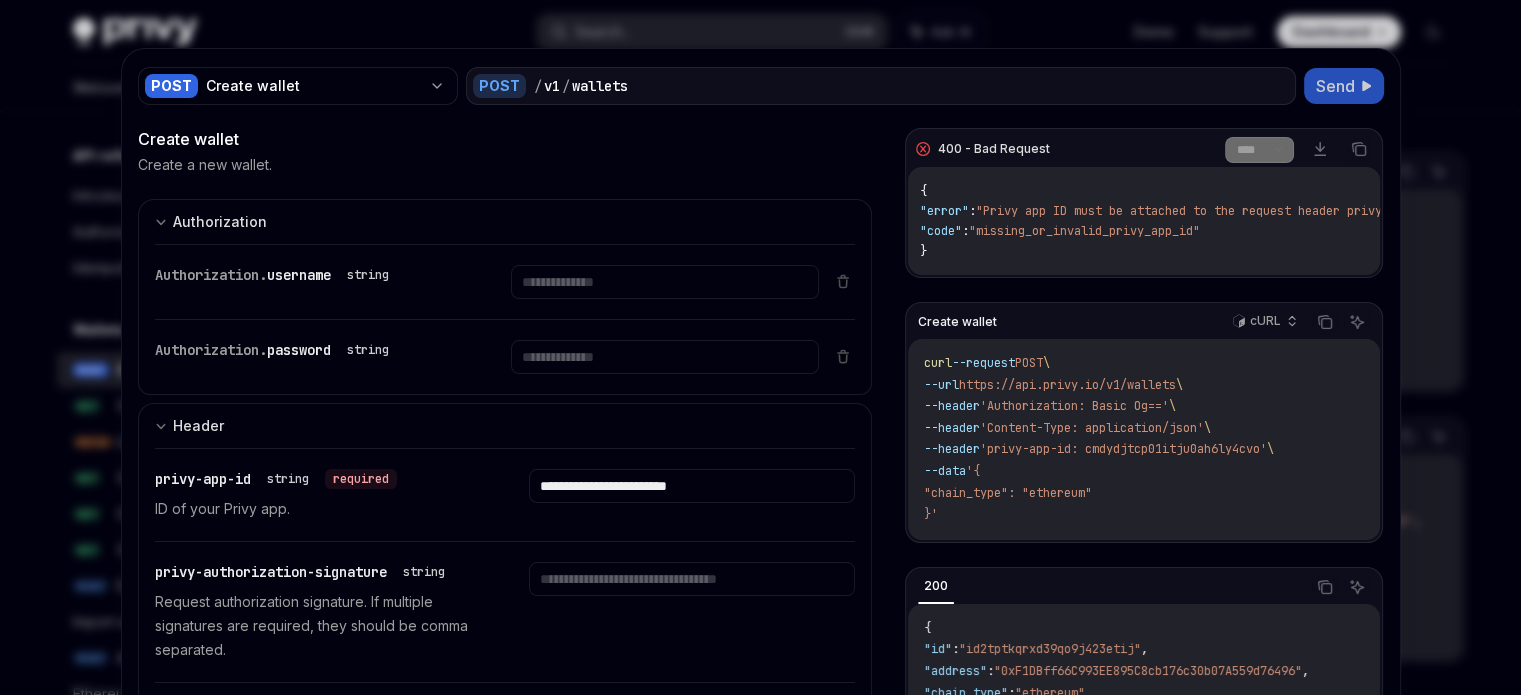 click on "Send" at bounding box center (1344, 86) 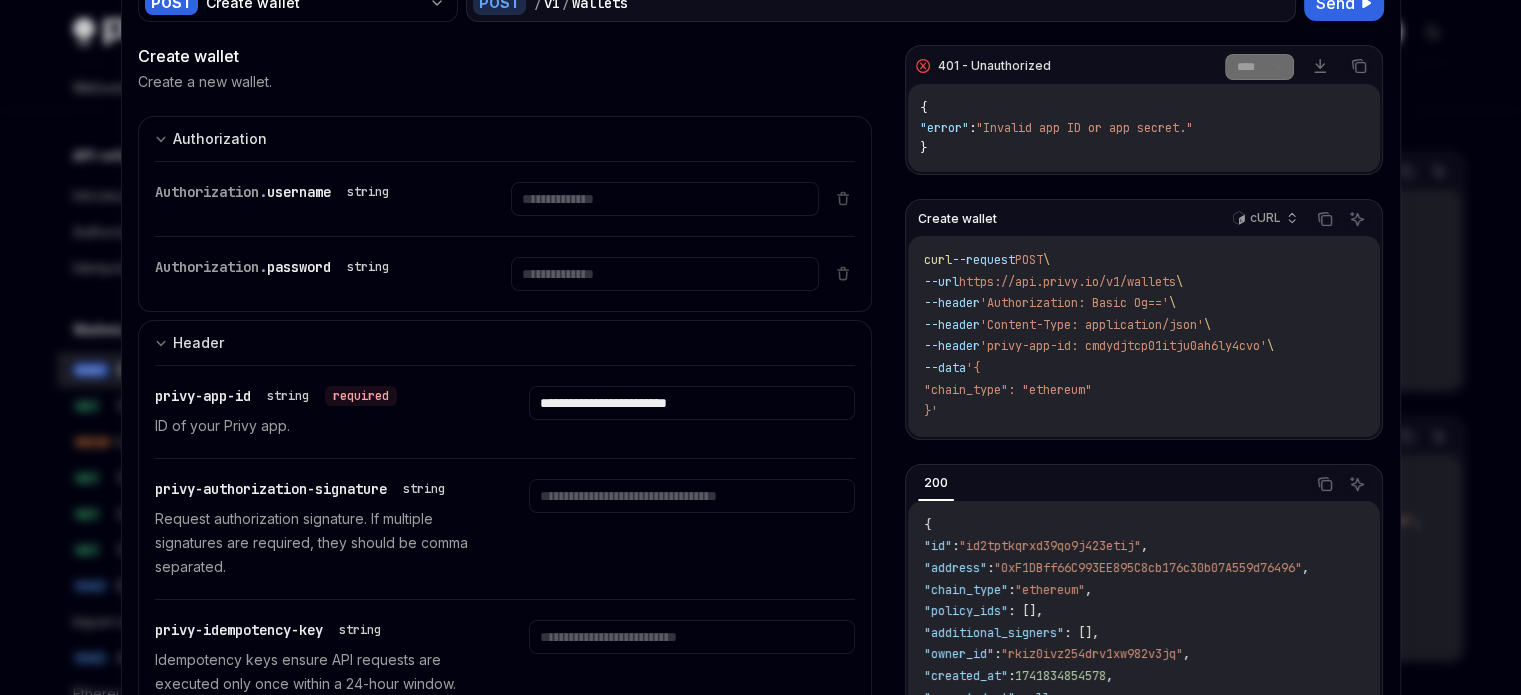 scroll, scrollTop: 200, scrollLeft: 0, axis: vertical 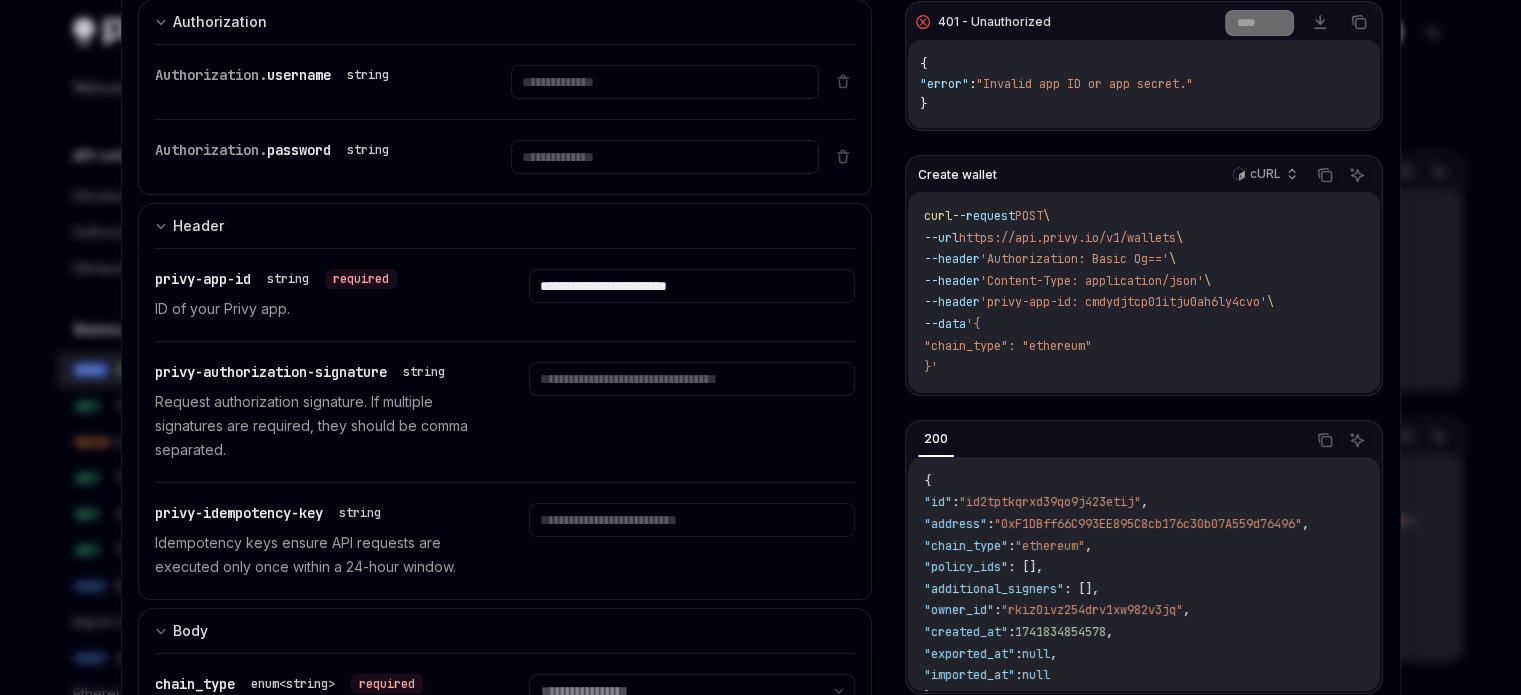 click on "**********" at bounding box center (505, 295) 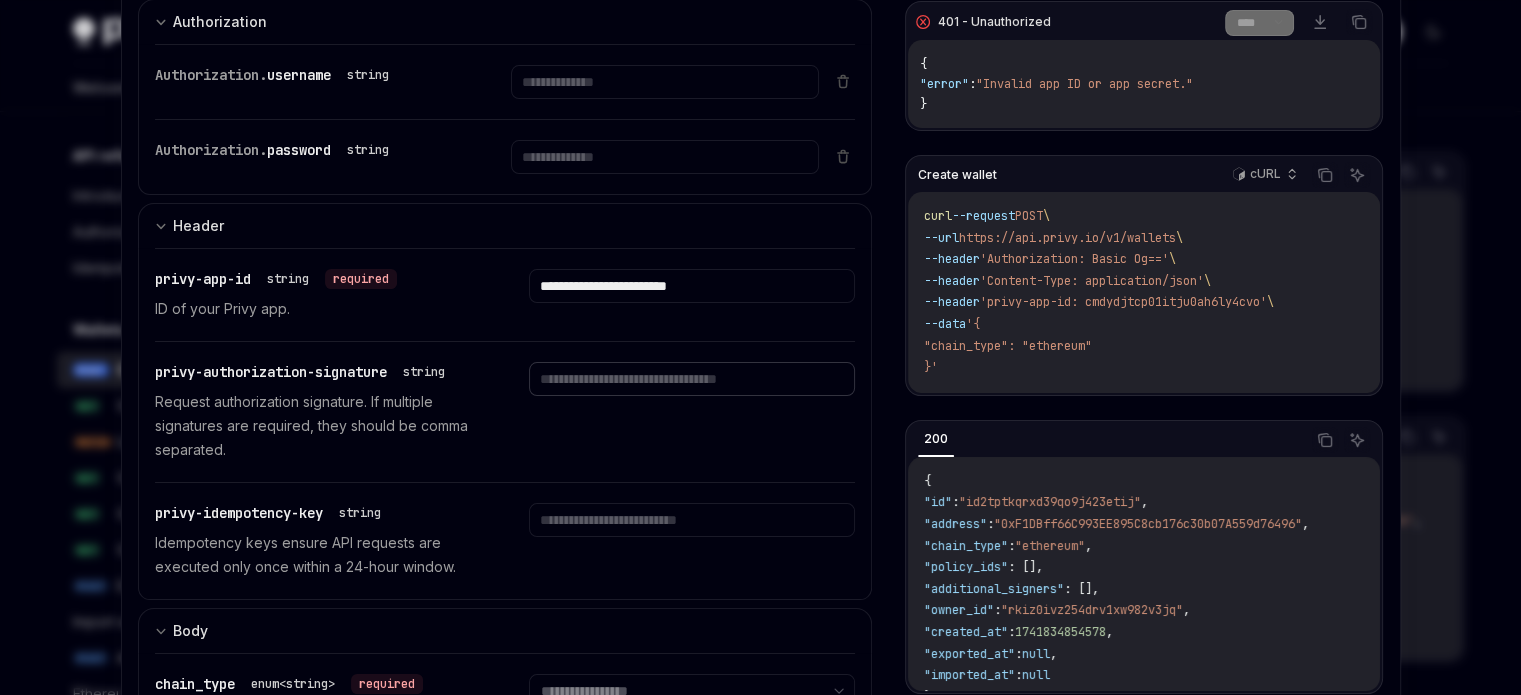 click at bounding box center [665, 82] 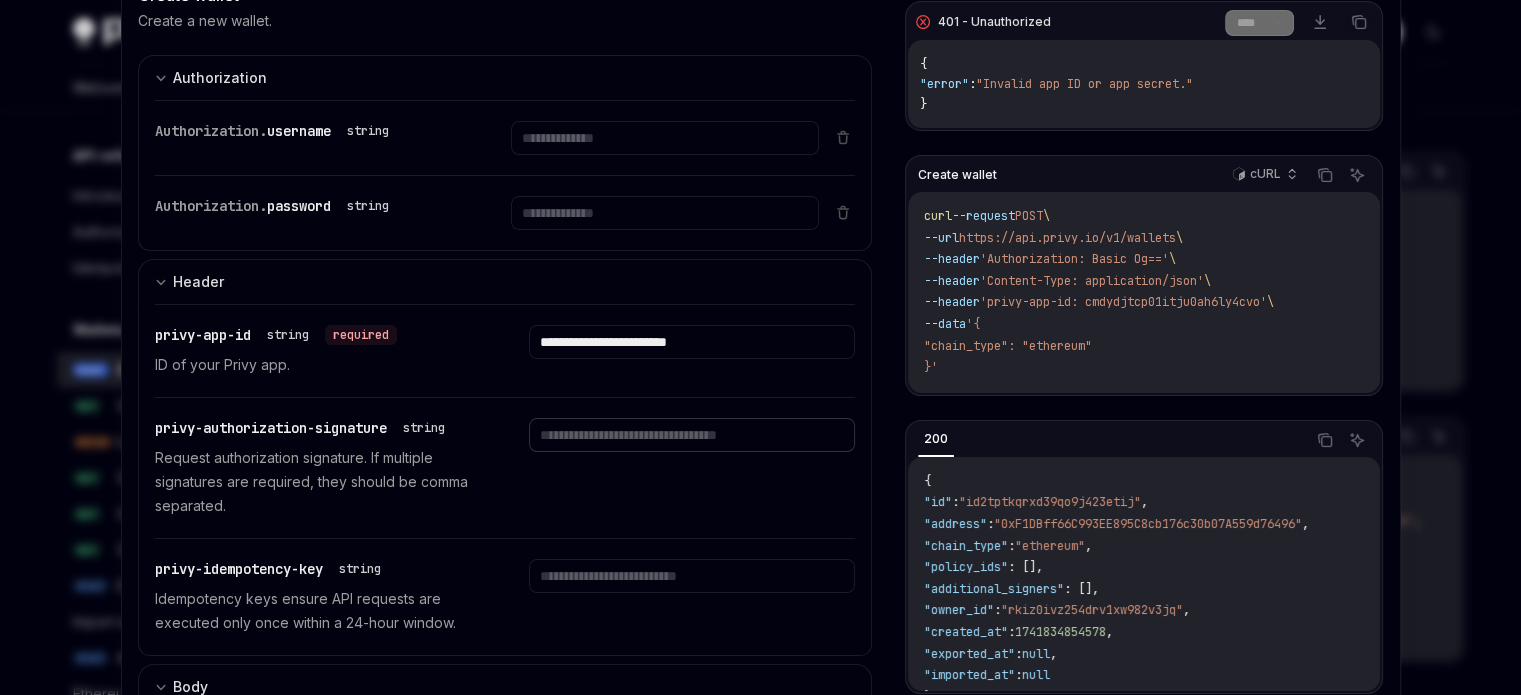scroll, scrollTop: 100, scrollLeft: 0, axis: vertical 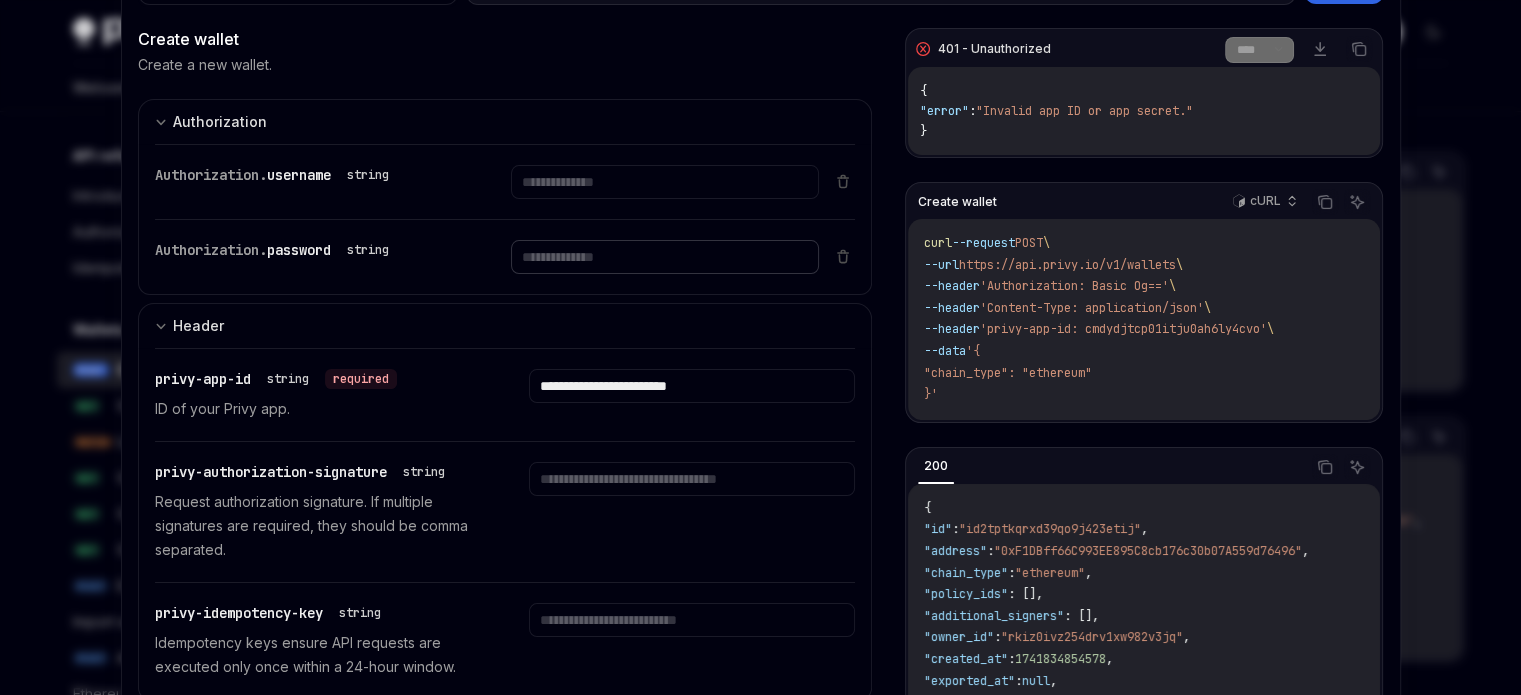click at bounding box center [665, 182] 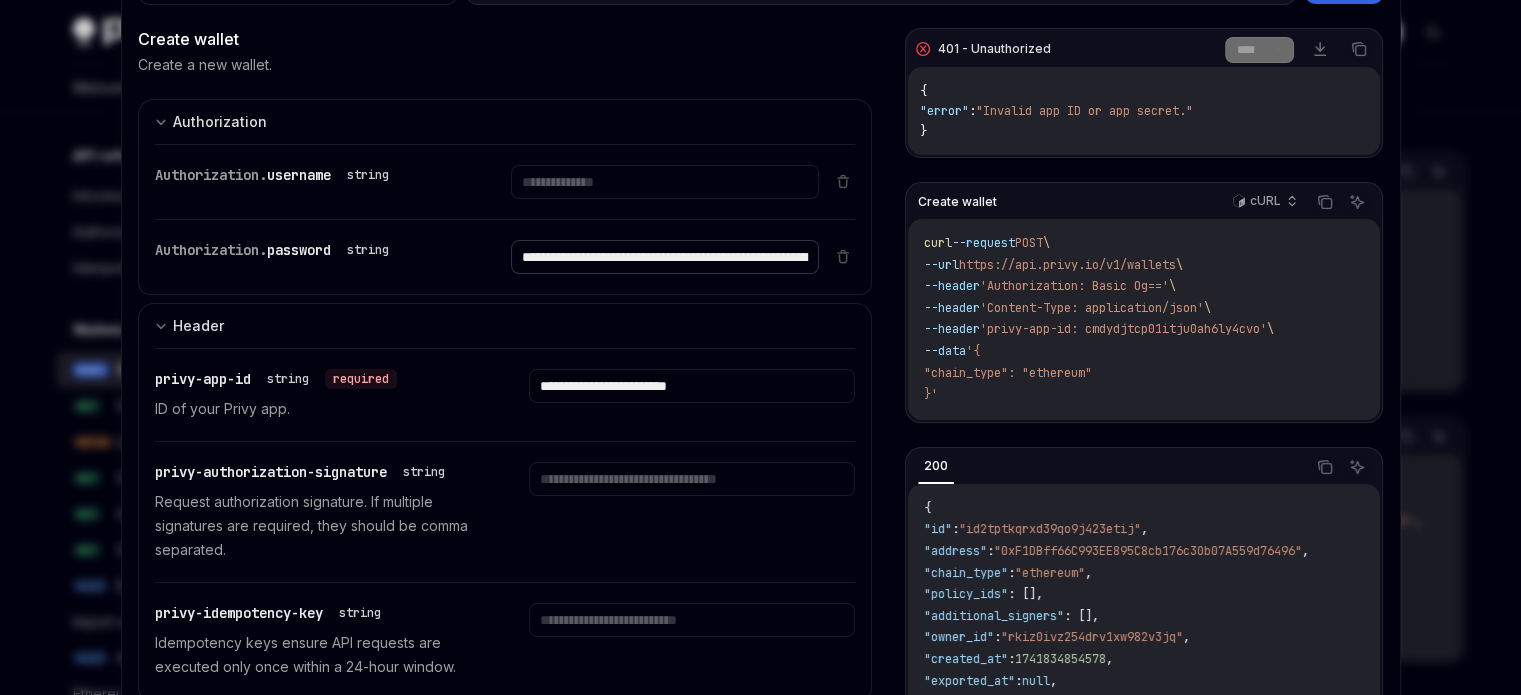 scroll, scrollTop: 0, scrollLeft: 484, axis: horizontal 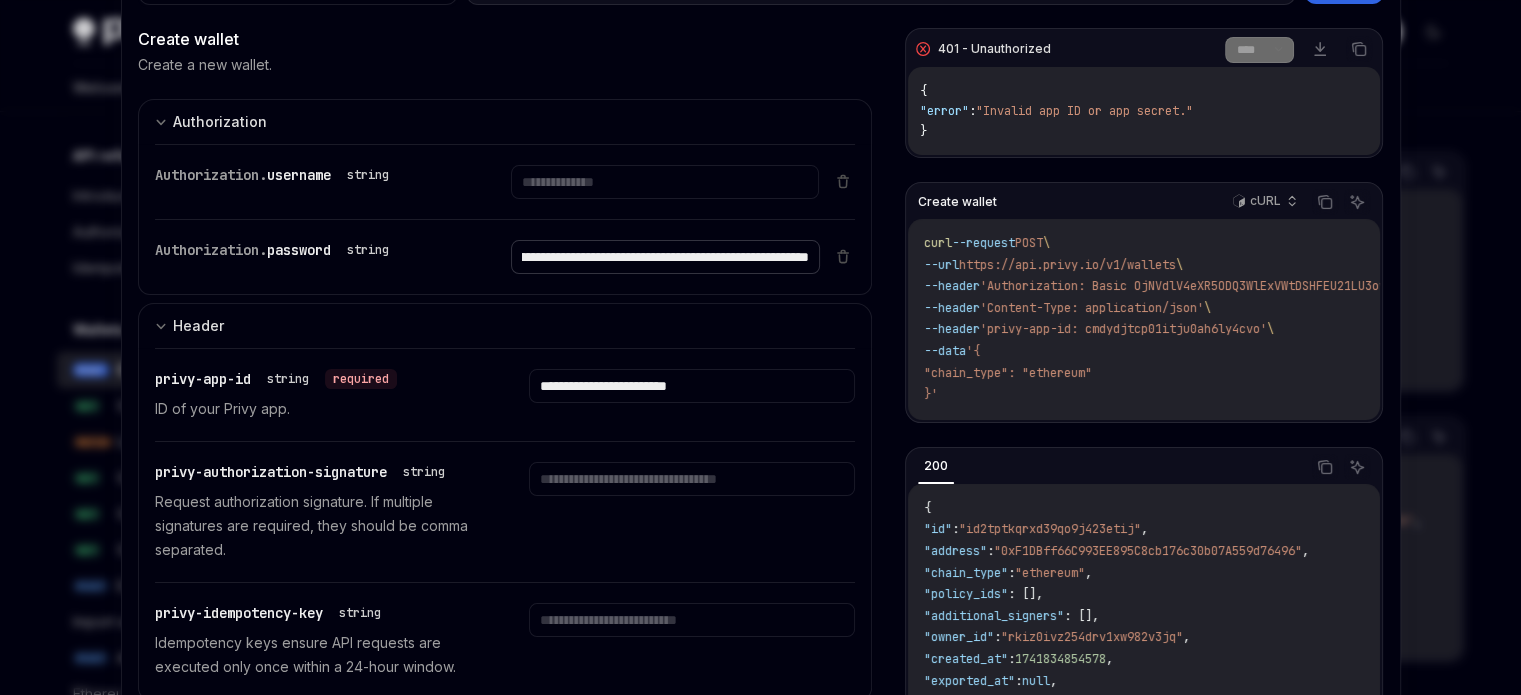 type on "**********" 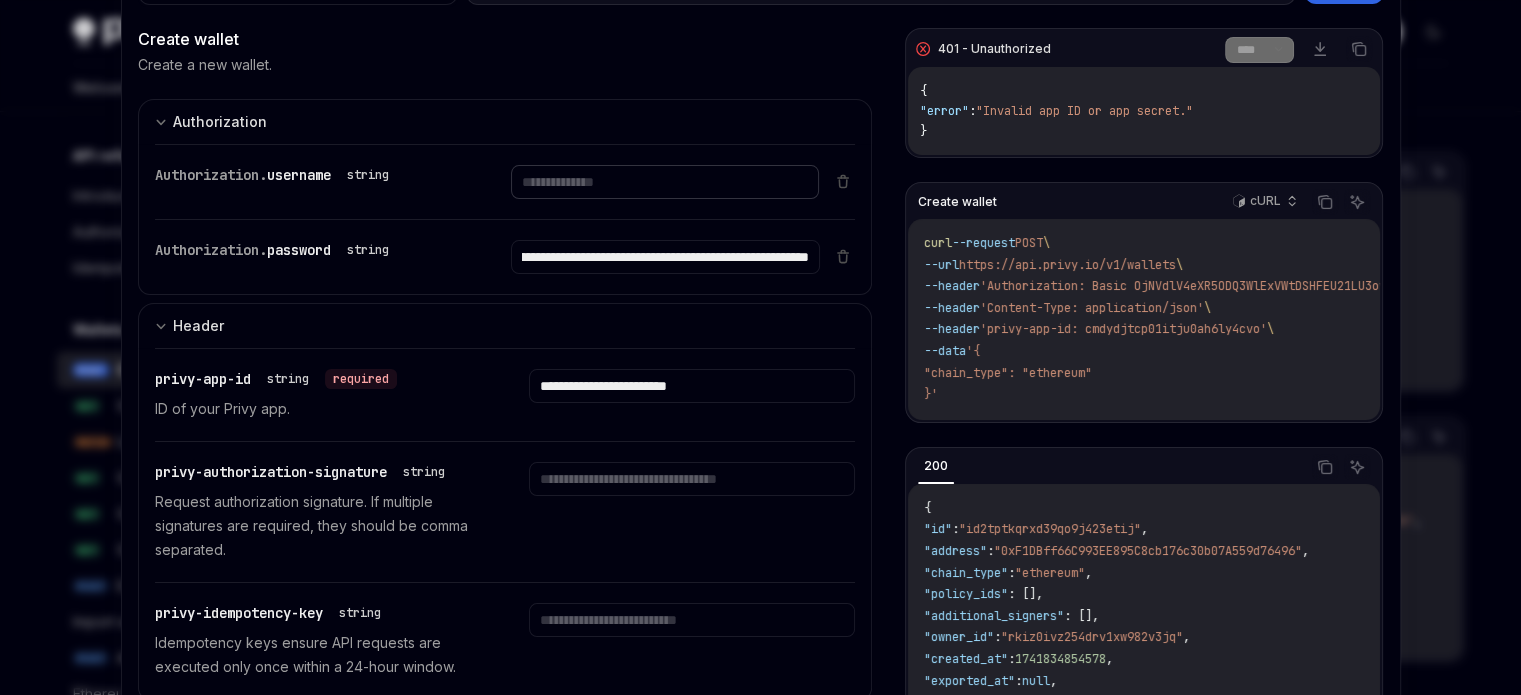 click at bounding box center [665, 182] 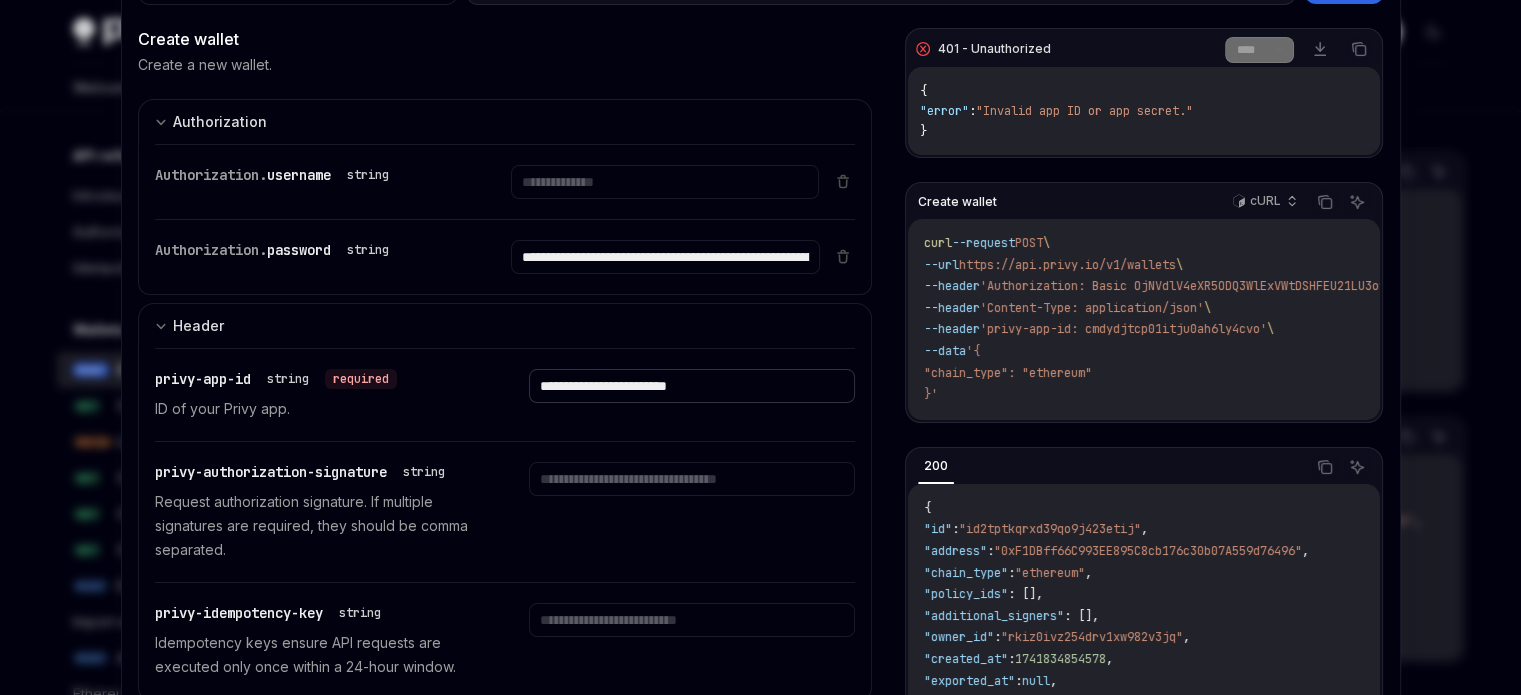 click on "**********" at bounding box center [665, 182] 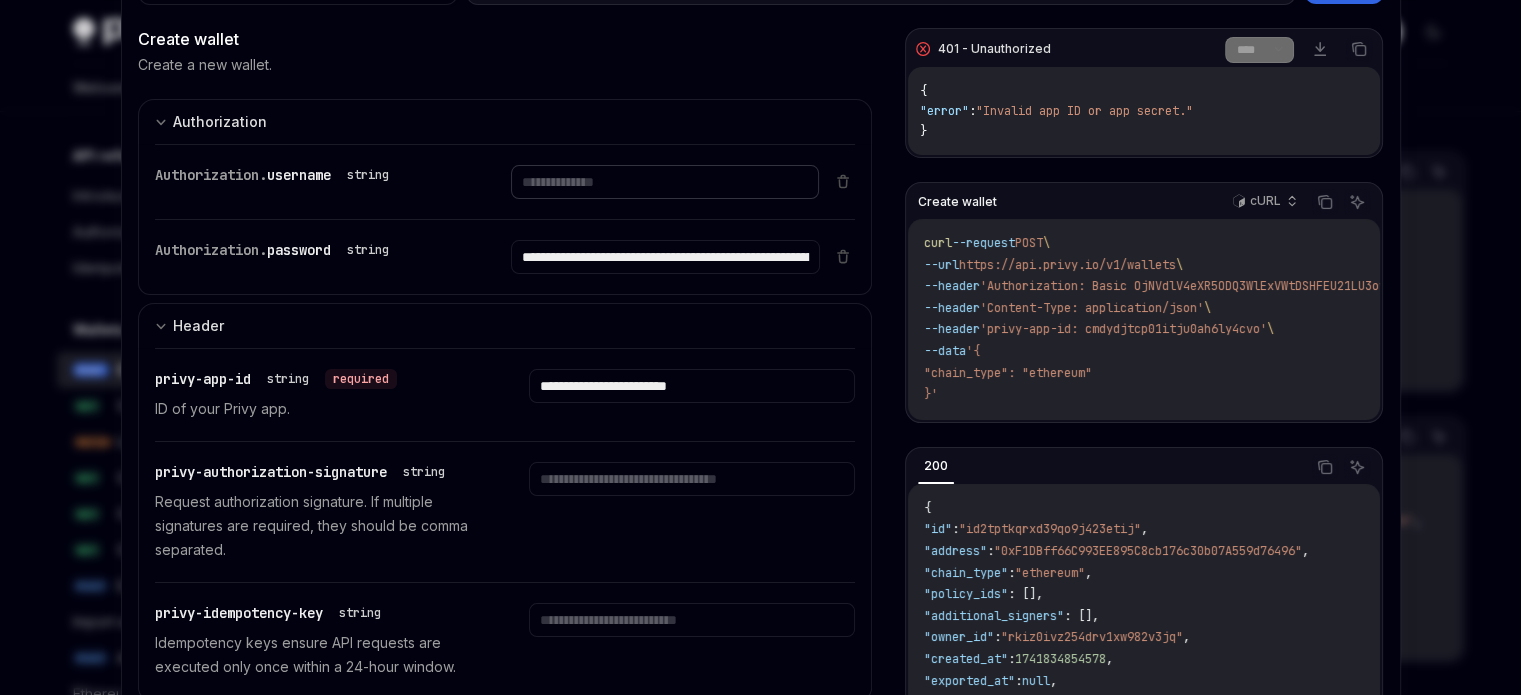 drag, startPoint x: 625, startPoint y: 183, endPoint x: 652, endPoint y: 183, distance: 27 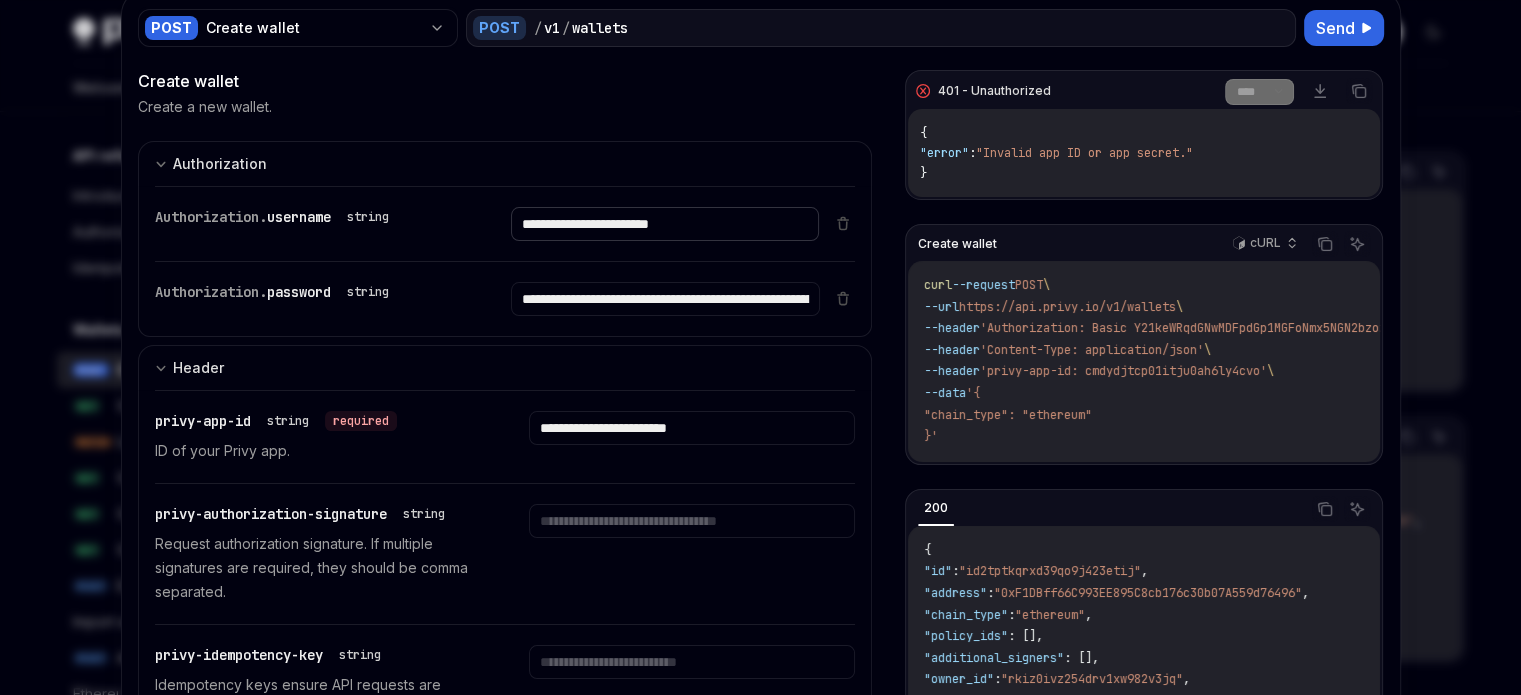 scroll, scrollTop: 0, scrollLeft: 0, axis: both 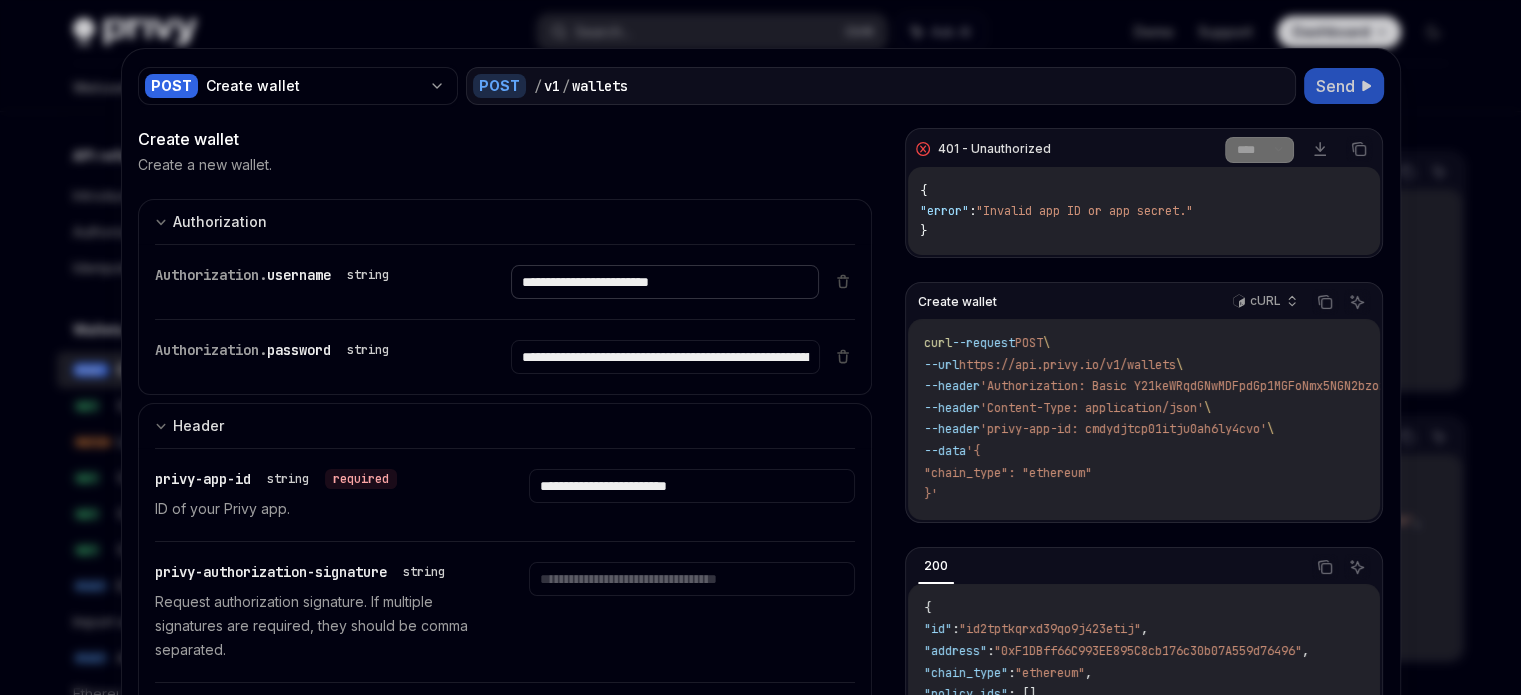 type on "**********" 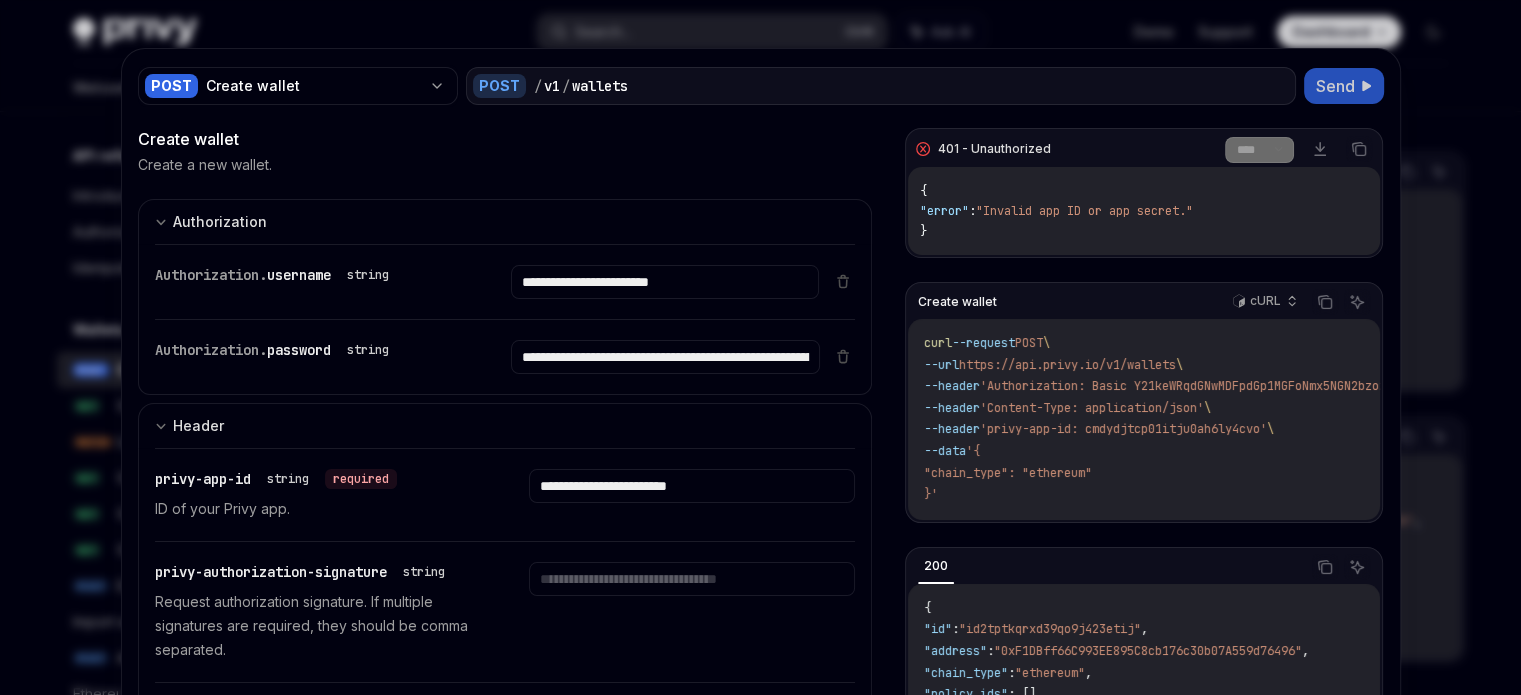 click on "Send" at bounding box center (1344, 86) 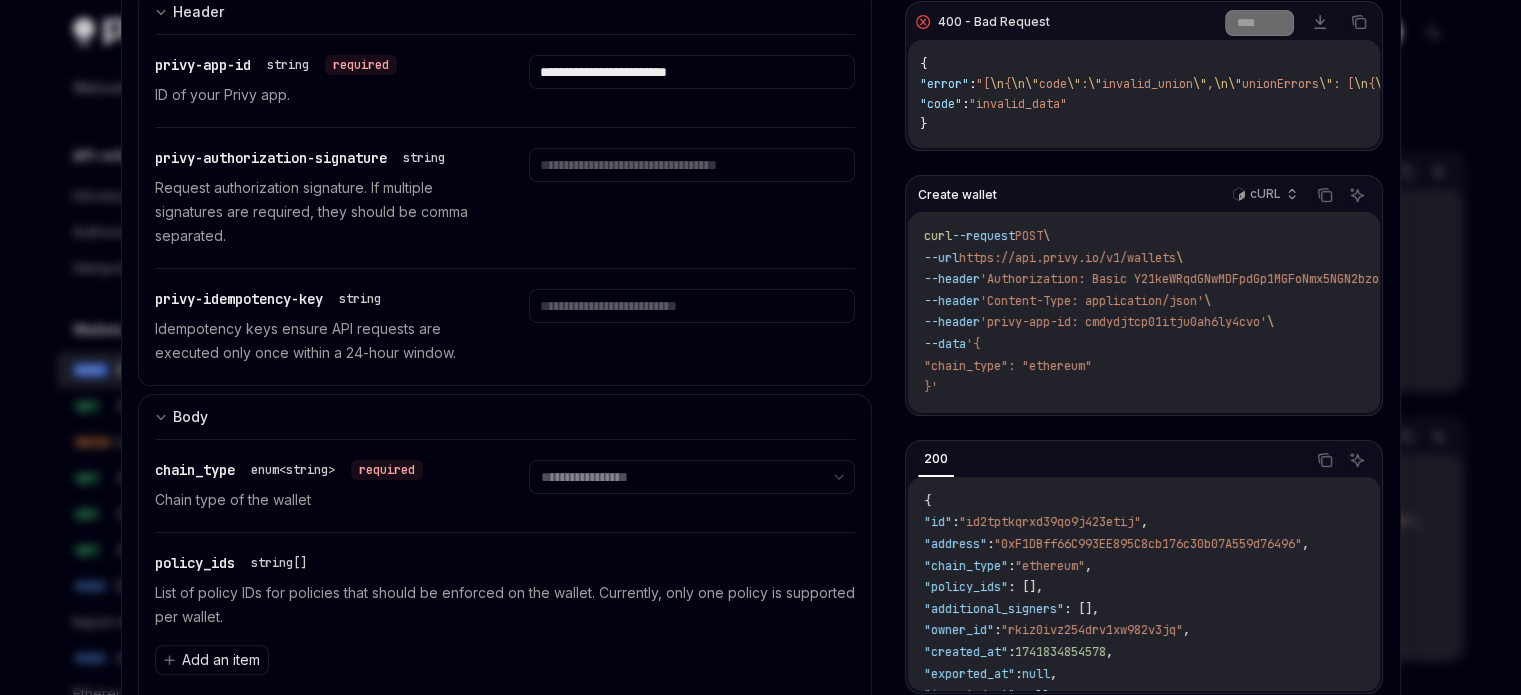 scroll, scrollTop: 500, scrollLeft: 0, axis: vertical 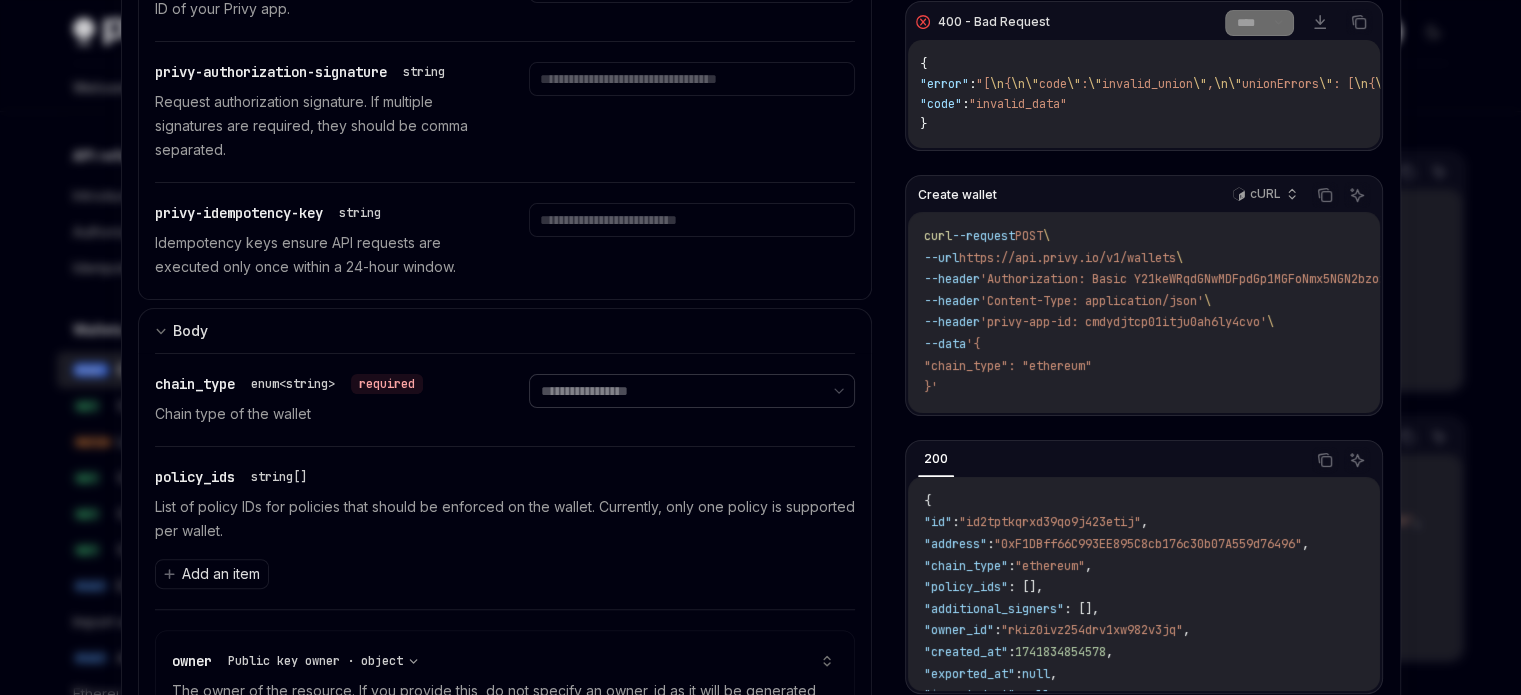click on "**********" at bounding box center (692, 391) 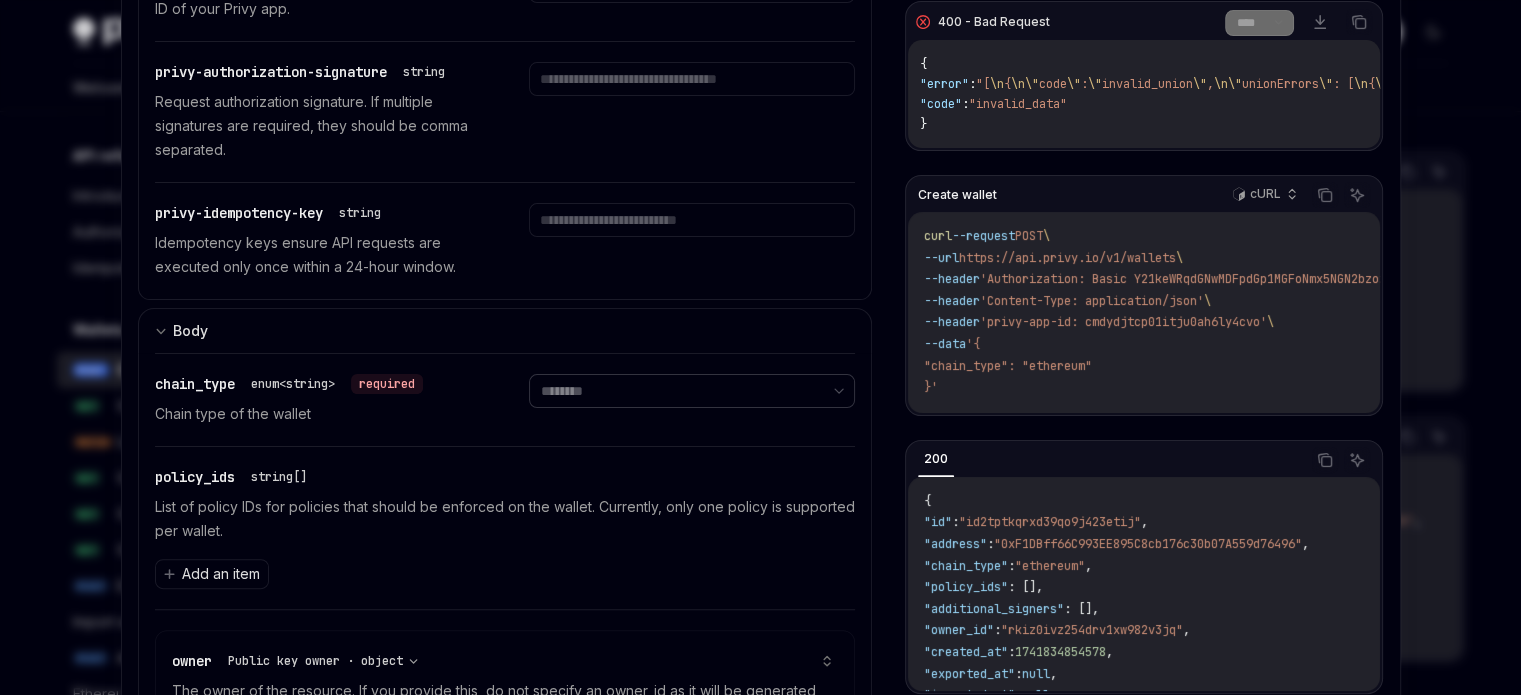 click on "**********" at bounding box center (692, 391) 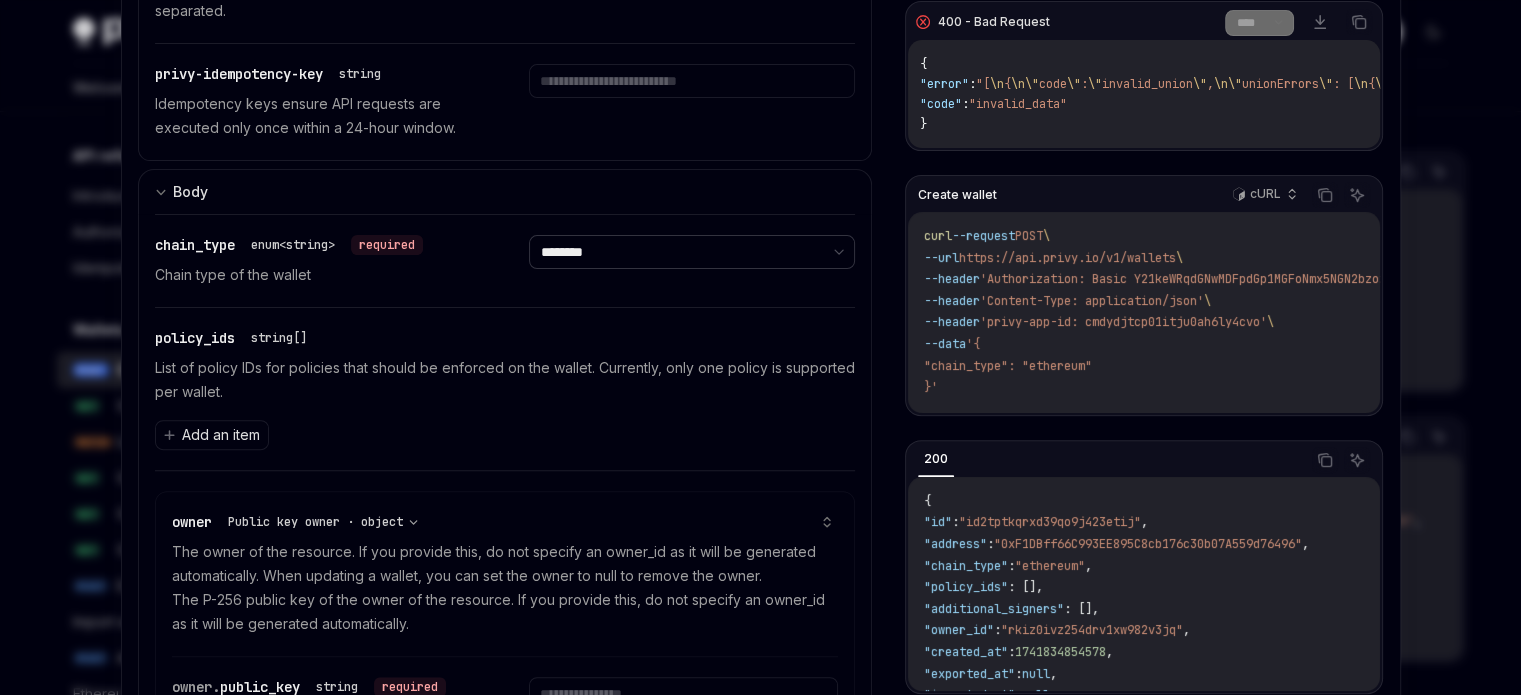 scroll, scrollTop: 700, scrollLeft: 0, axis: vertical 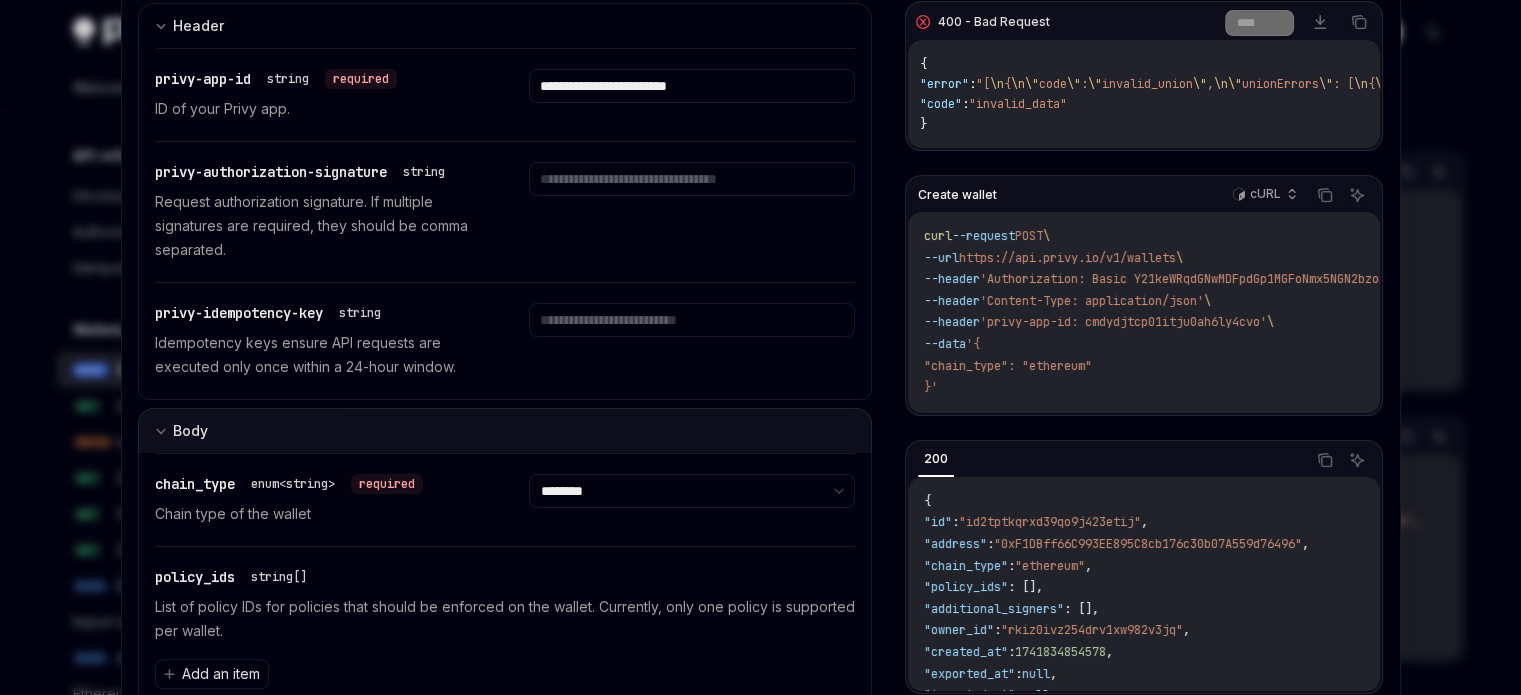 click on "Body" at bounding box center [190, 431] 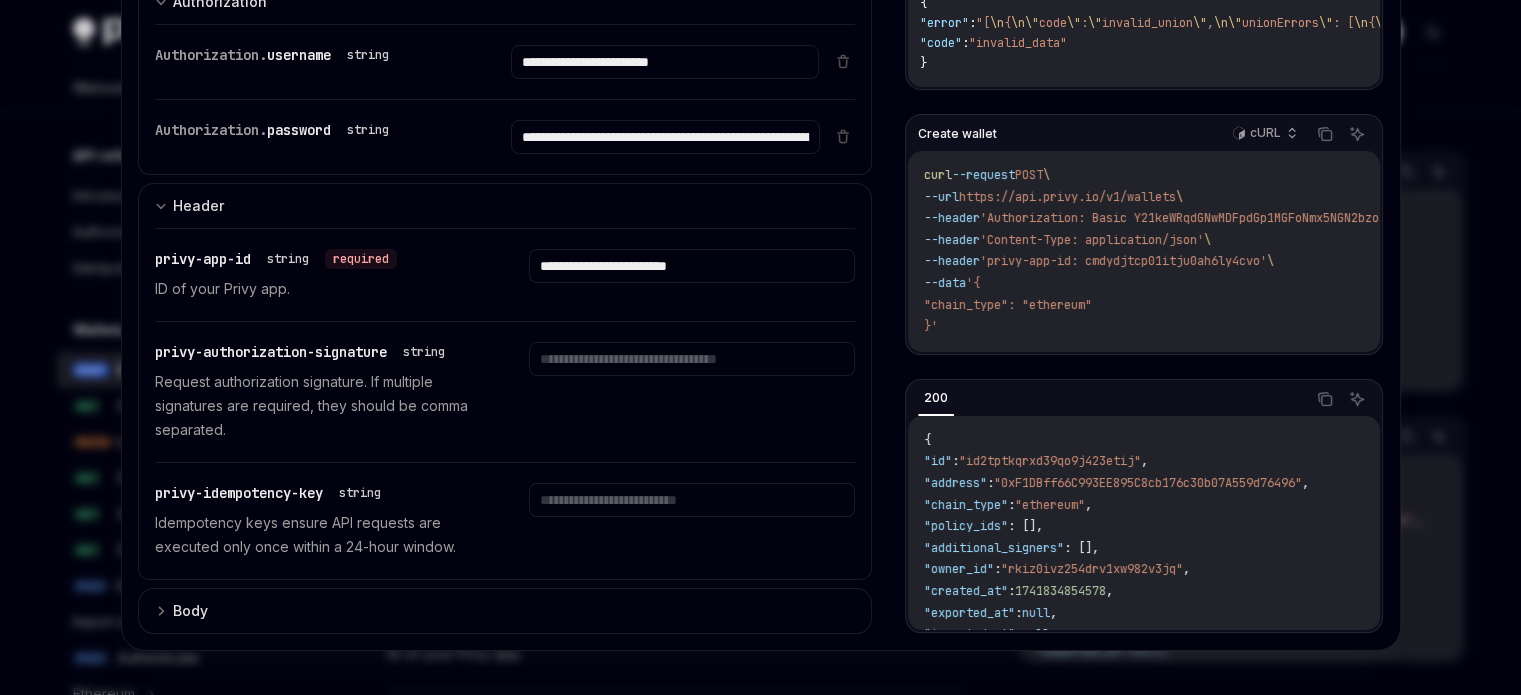 scroll, scrollTop: 100, scrollLeft: 0, axis: vertical 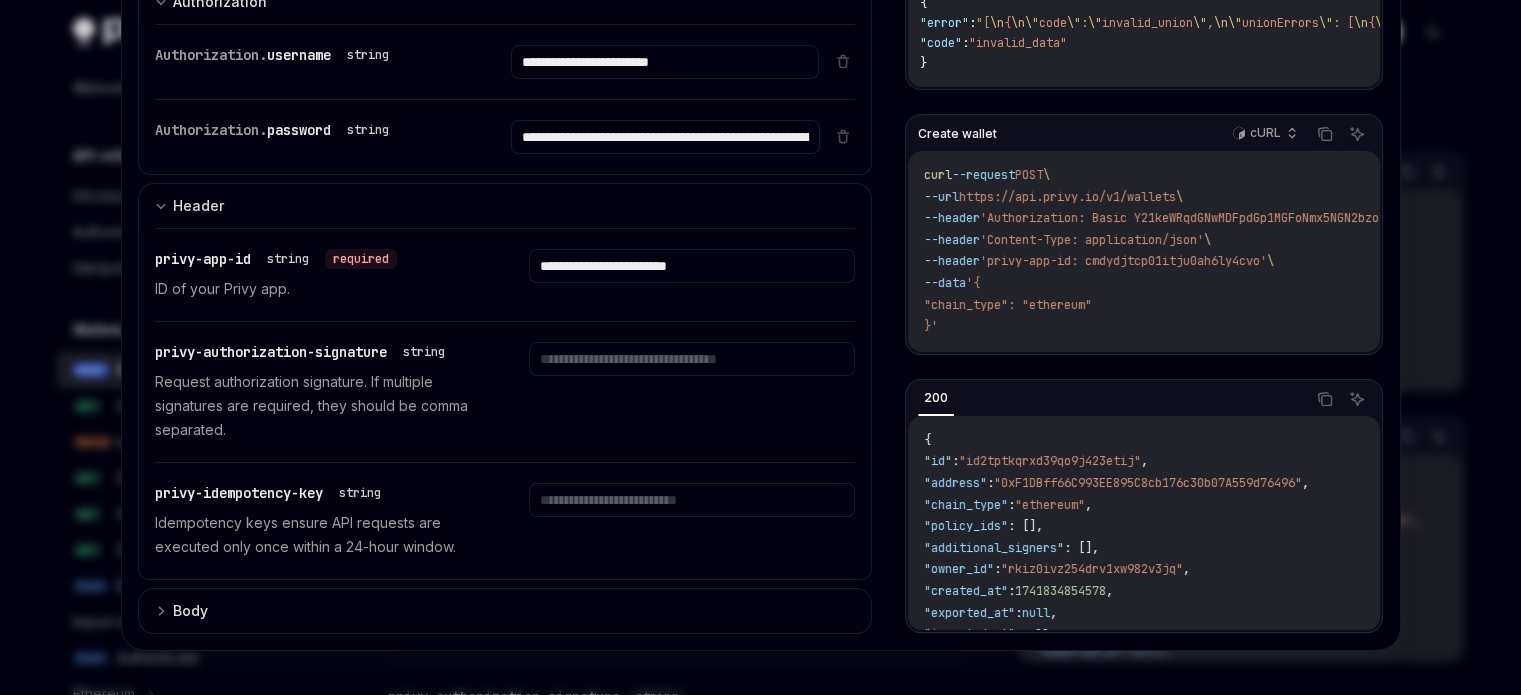 click on "Body" at bounding box center [190, 611] 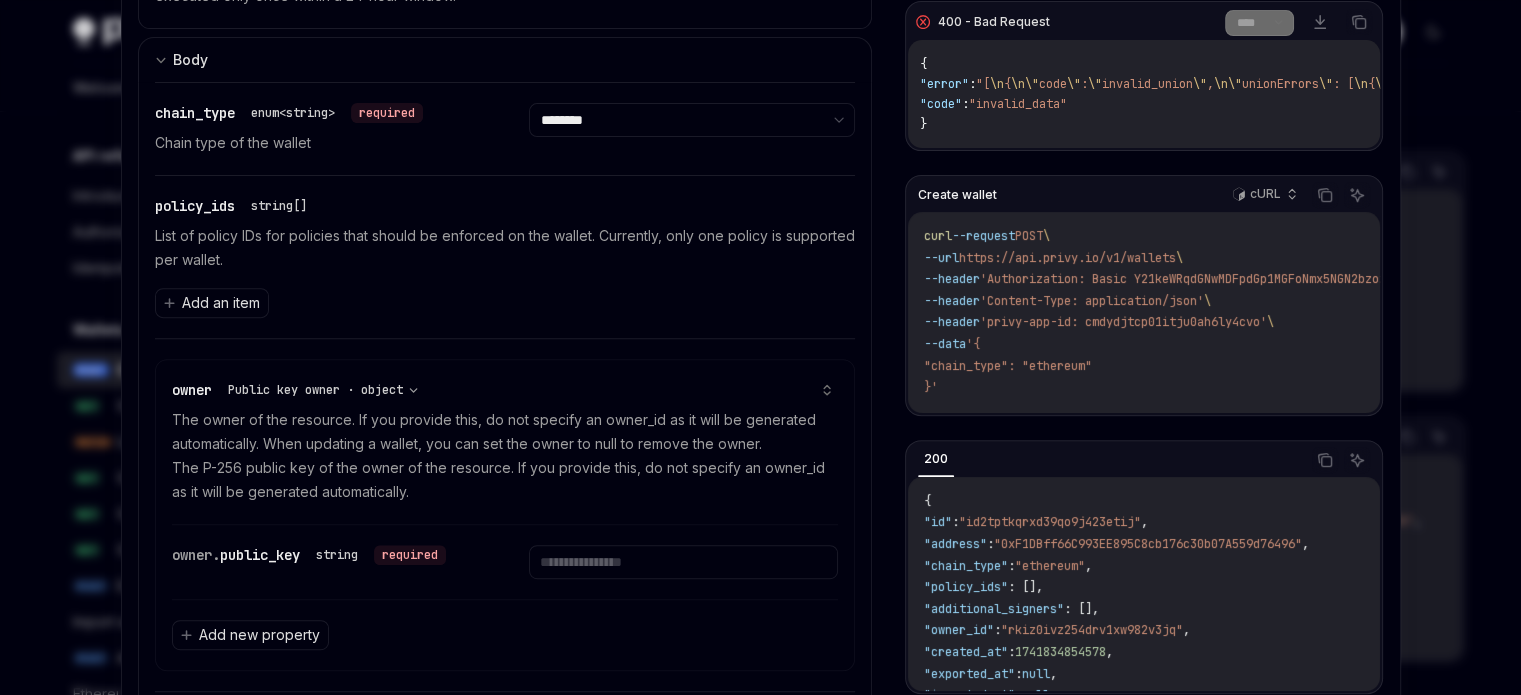 scroll, scrollTop: 800, scrollLeft: 0, axis: vertical 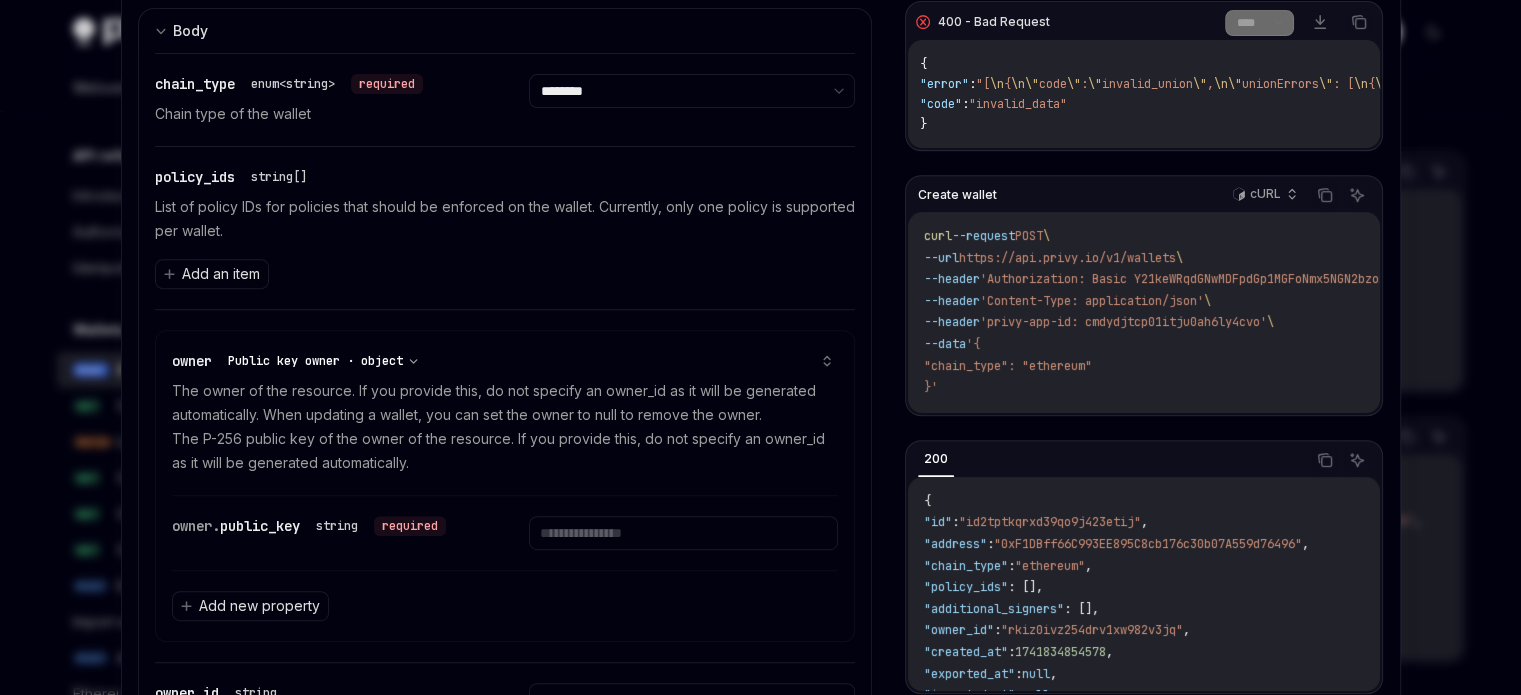 click on "**********" at bounding box center (323, 361) 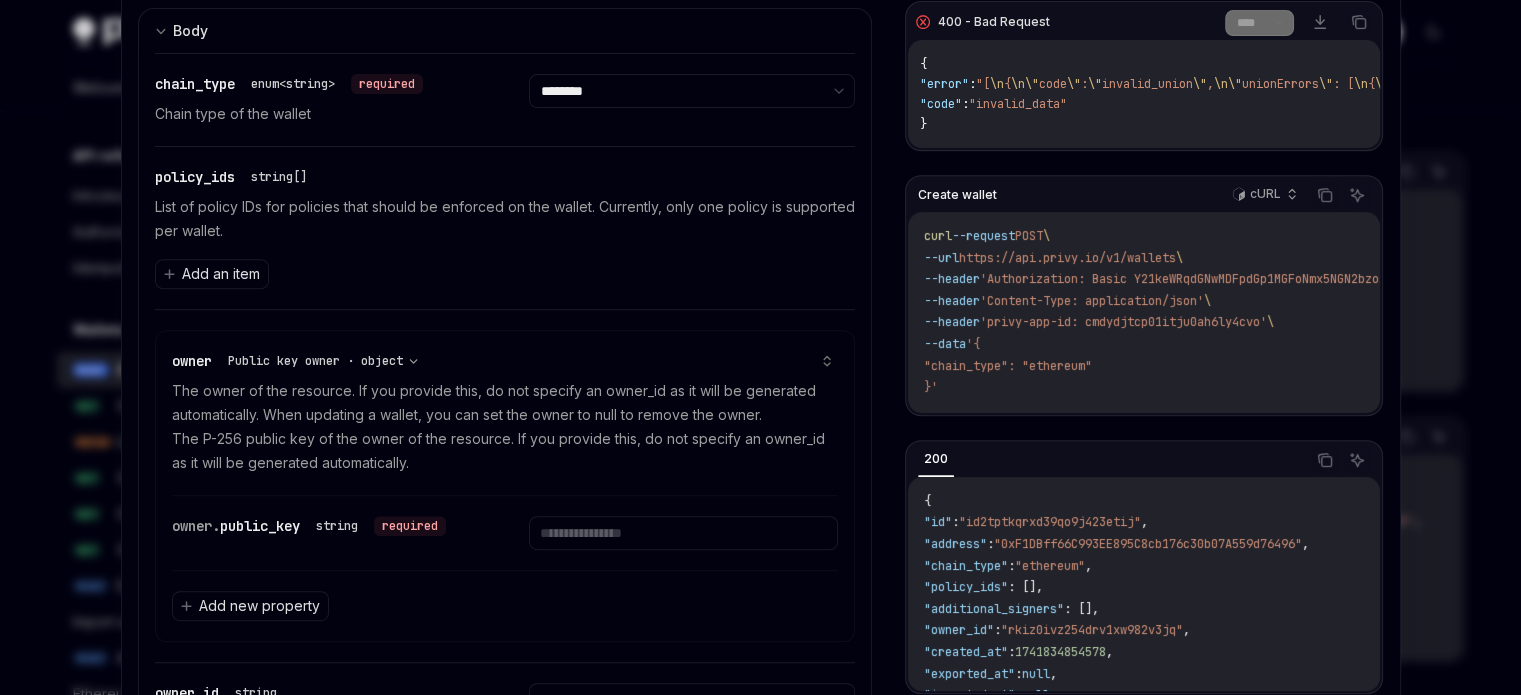 drag, startPoint x: 544, startPoint y: 343, endPoint x: 570, endPoint y: 343, distance: 26 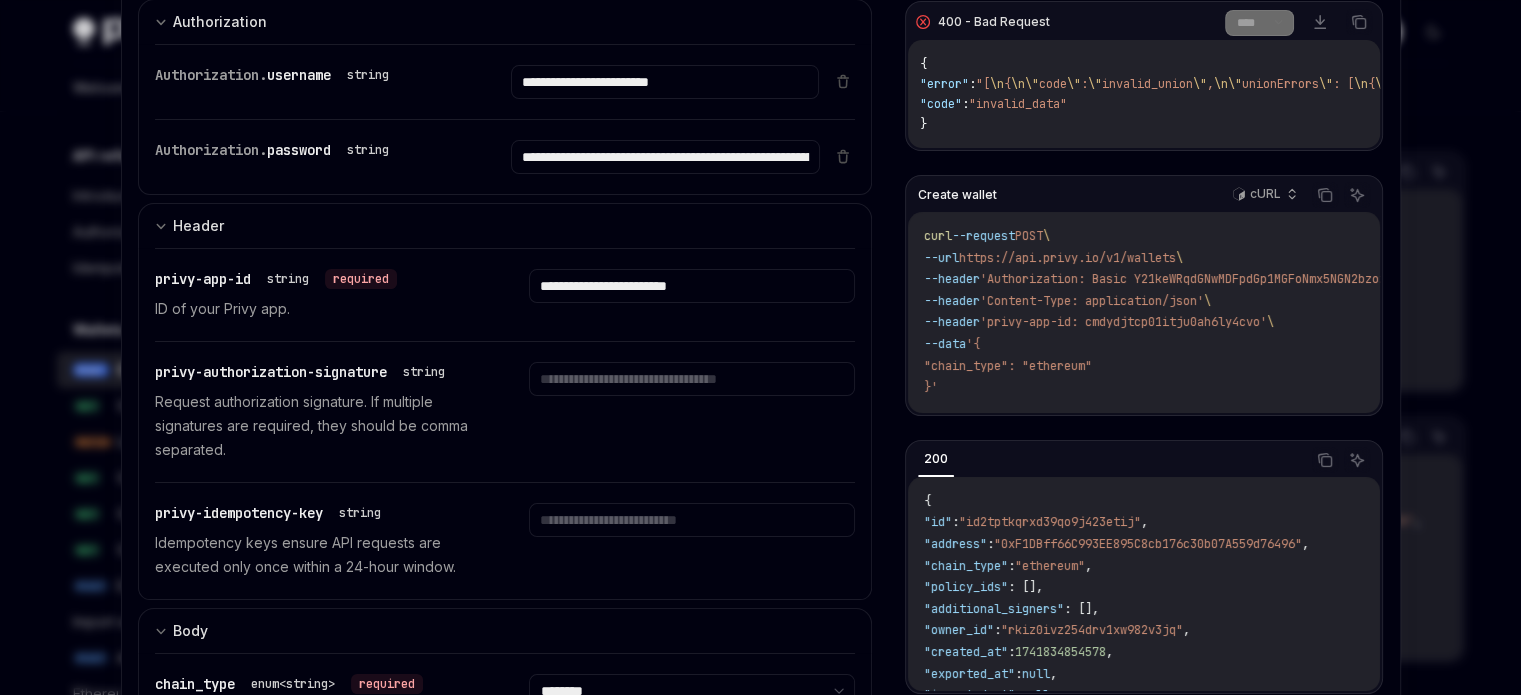 scroll, scrollTop: 0, scrollLeft: 0, axis: both 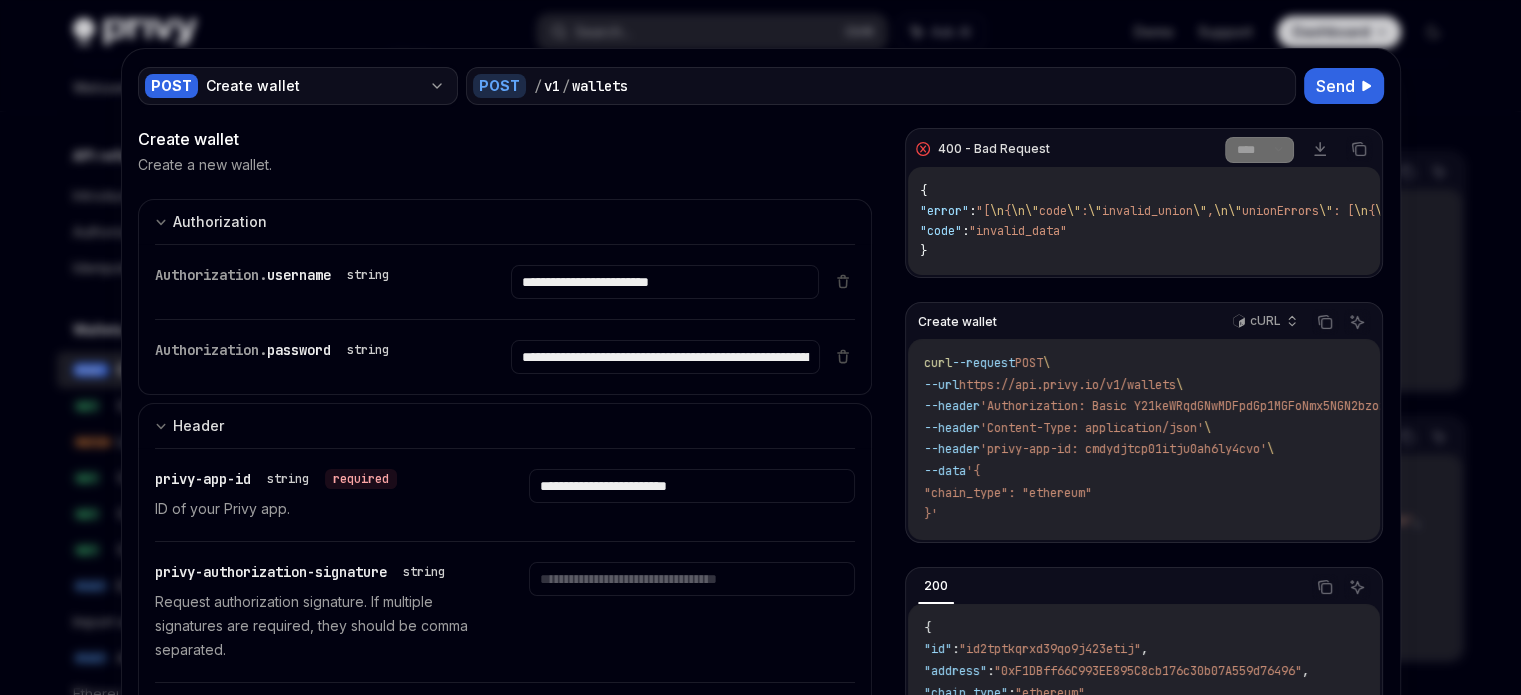 click on "Create wallet" at bounding box center (313, 86) 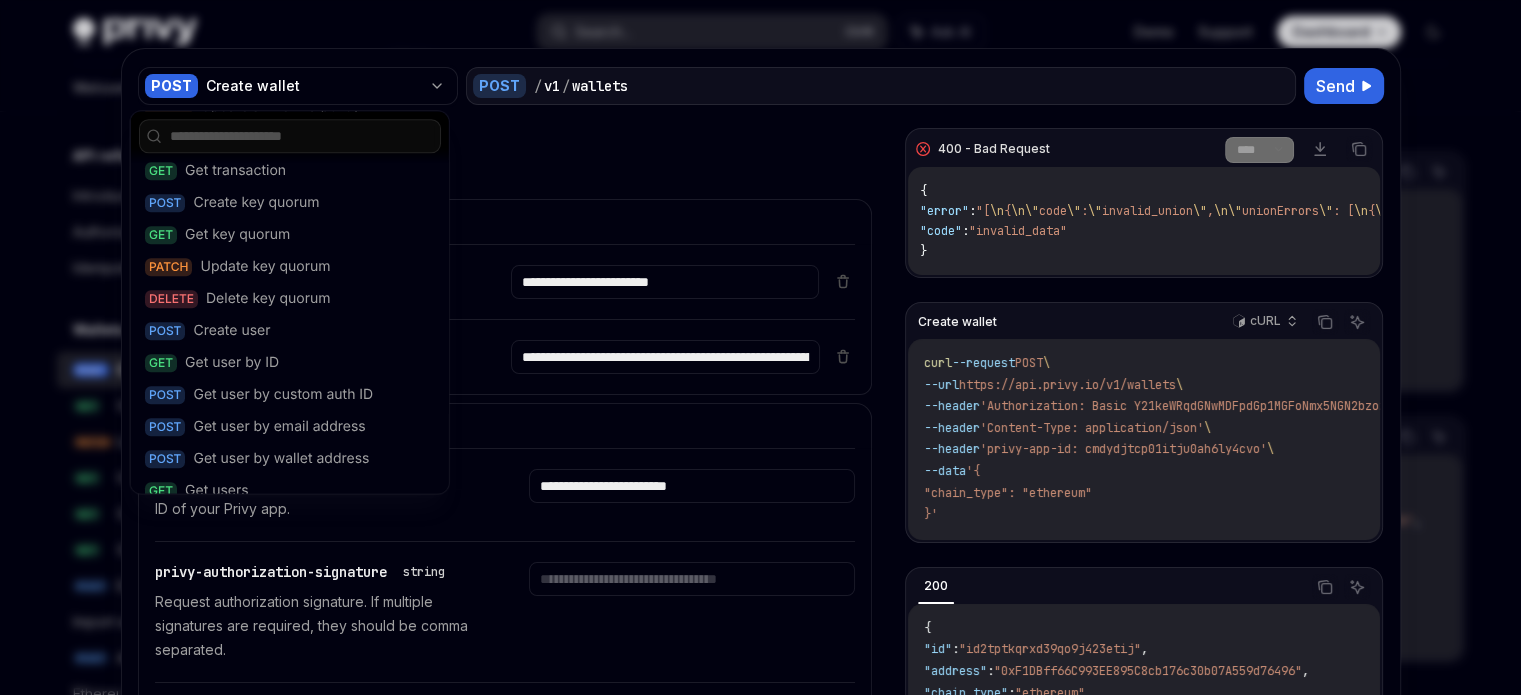 scroll, scrollTop: 1500, scrollLeft: 0, axis: vertical 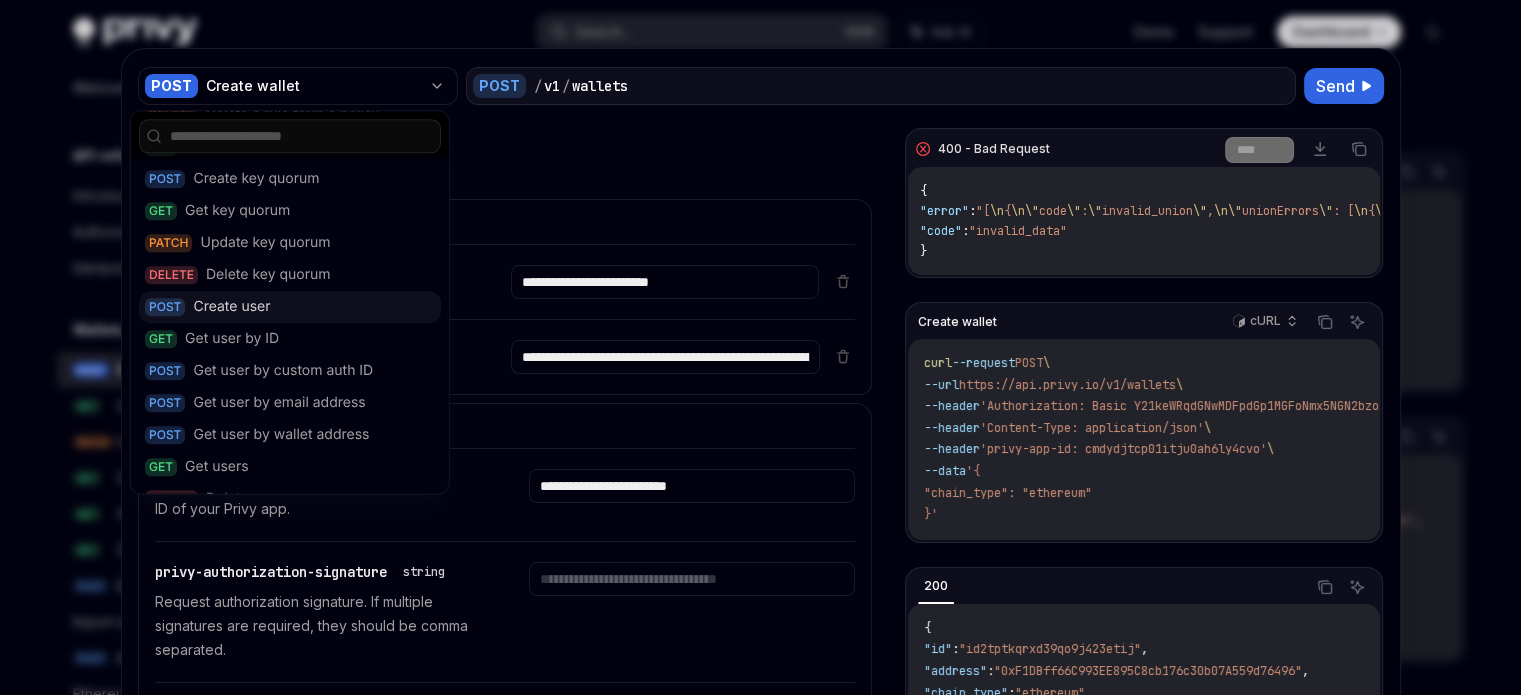 click on "Create user" at bounding box center (231, 307) 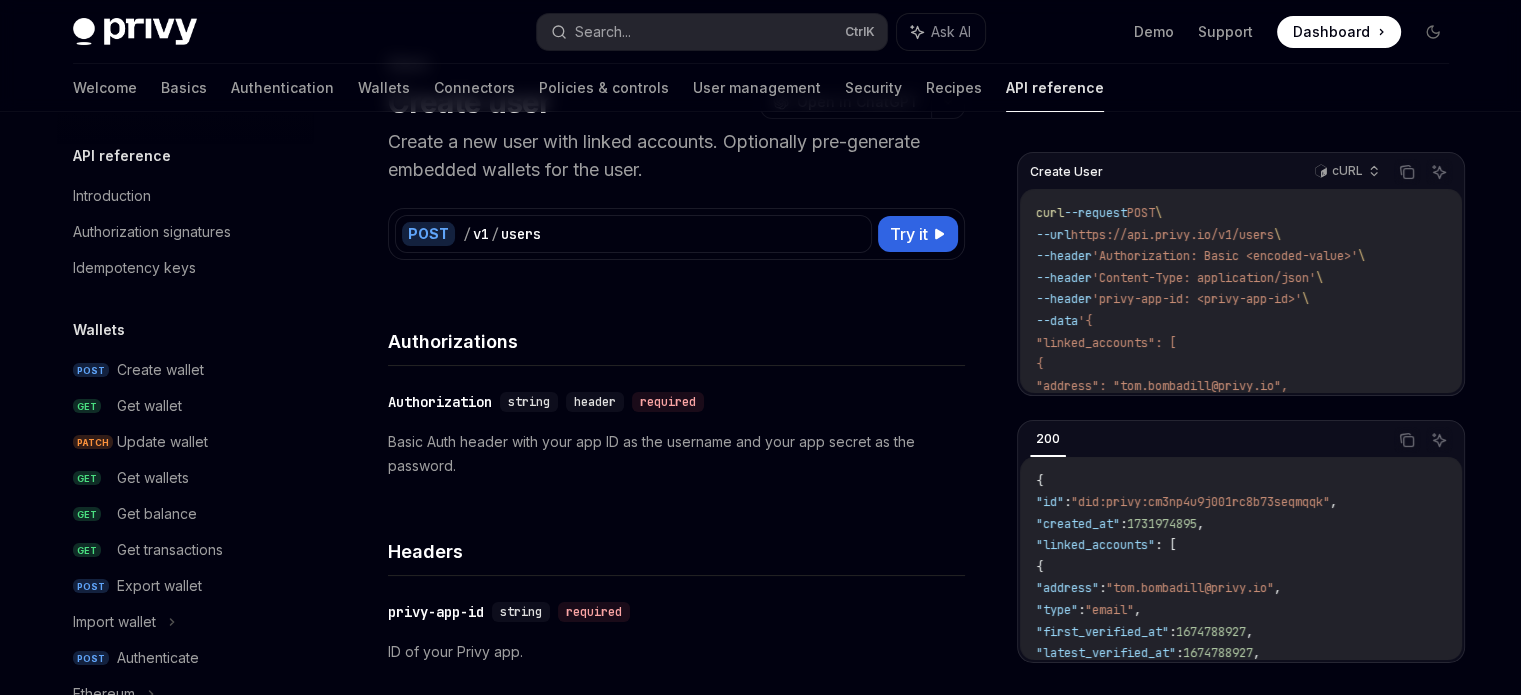 type on "*" 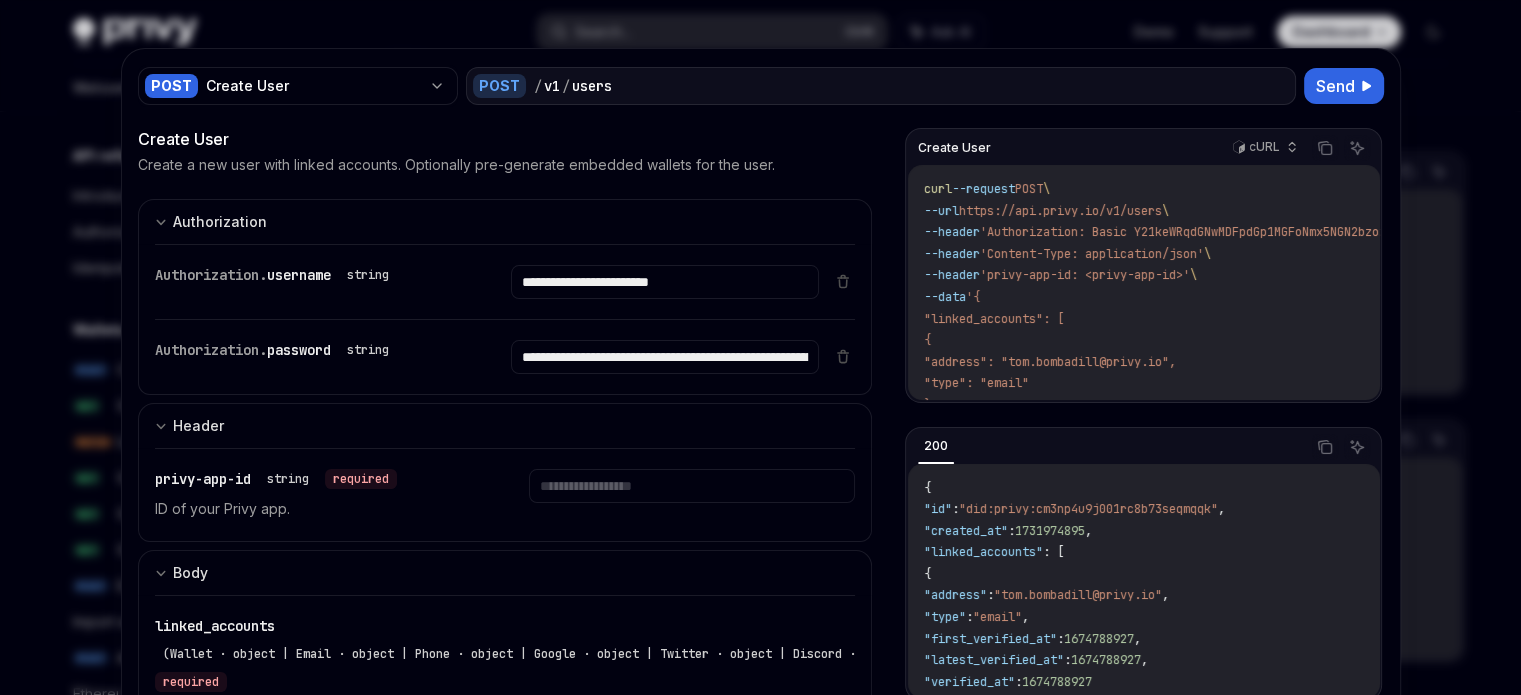 scroll, scrollTop: 1371, scrollLeft: 0, axis: vertical 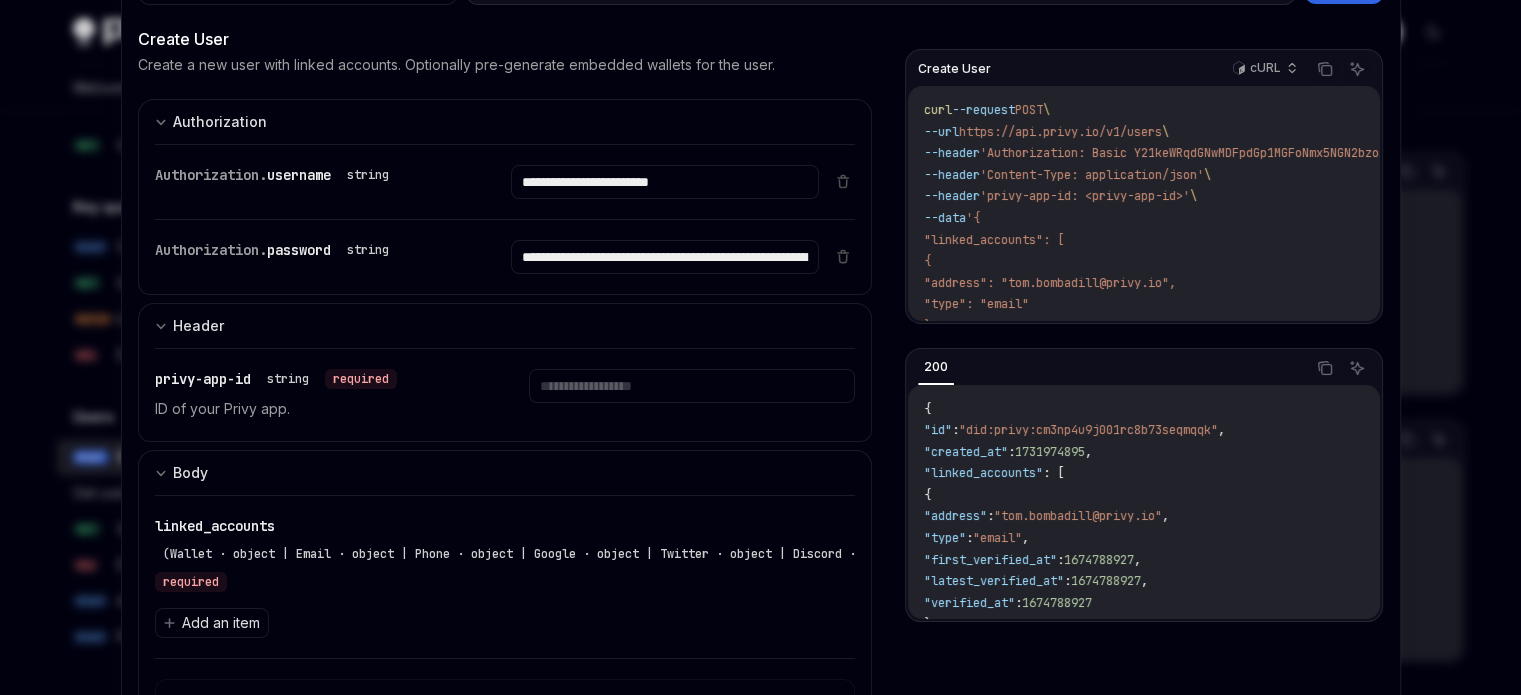 drag, startPoint x: 196, startPoint y: 216, endPoint x: 222, endPoint y: 240, distance: 35.383614 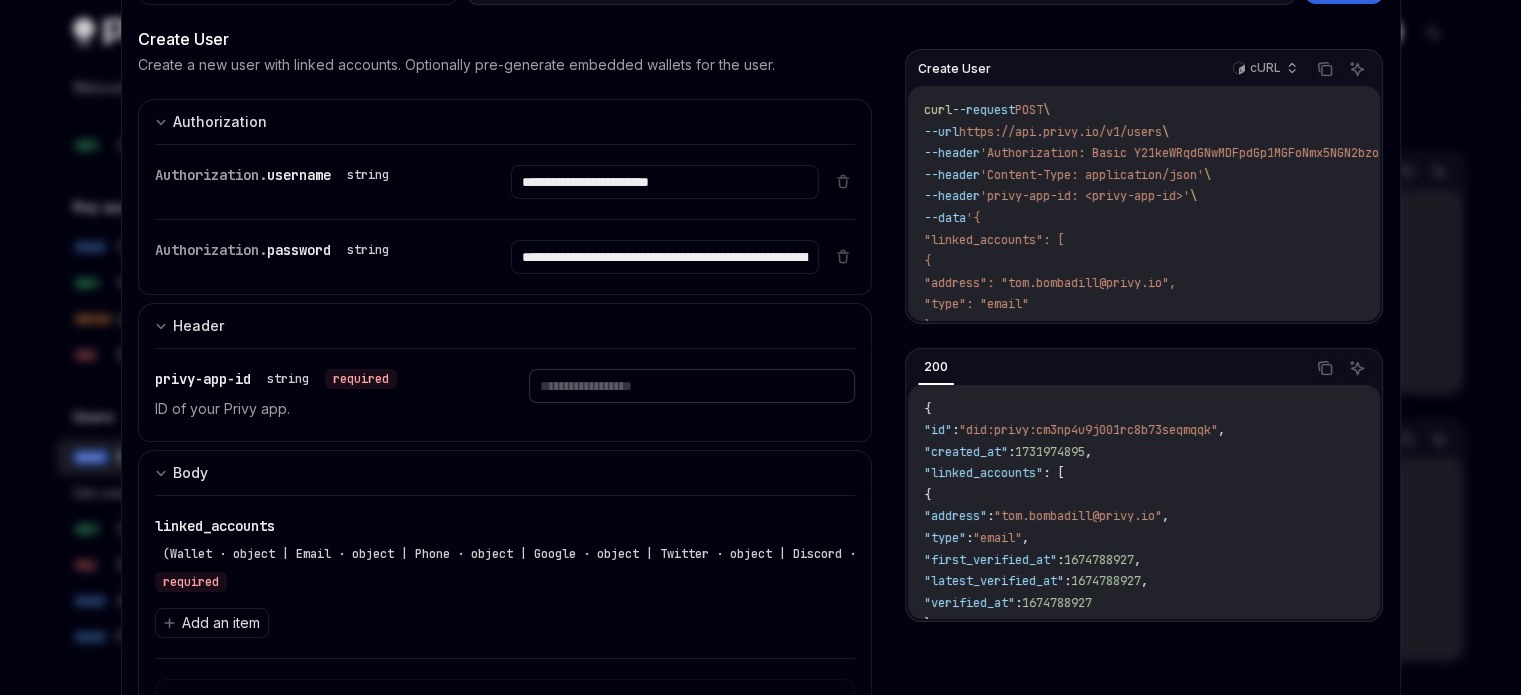click at bounding box center [665, 182] 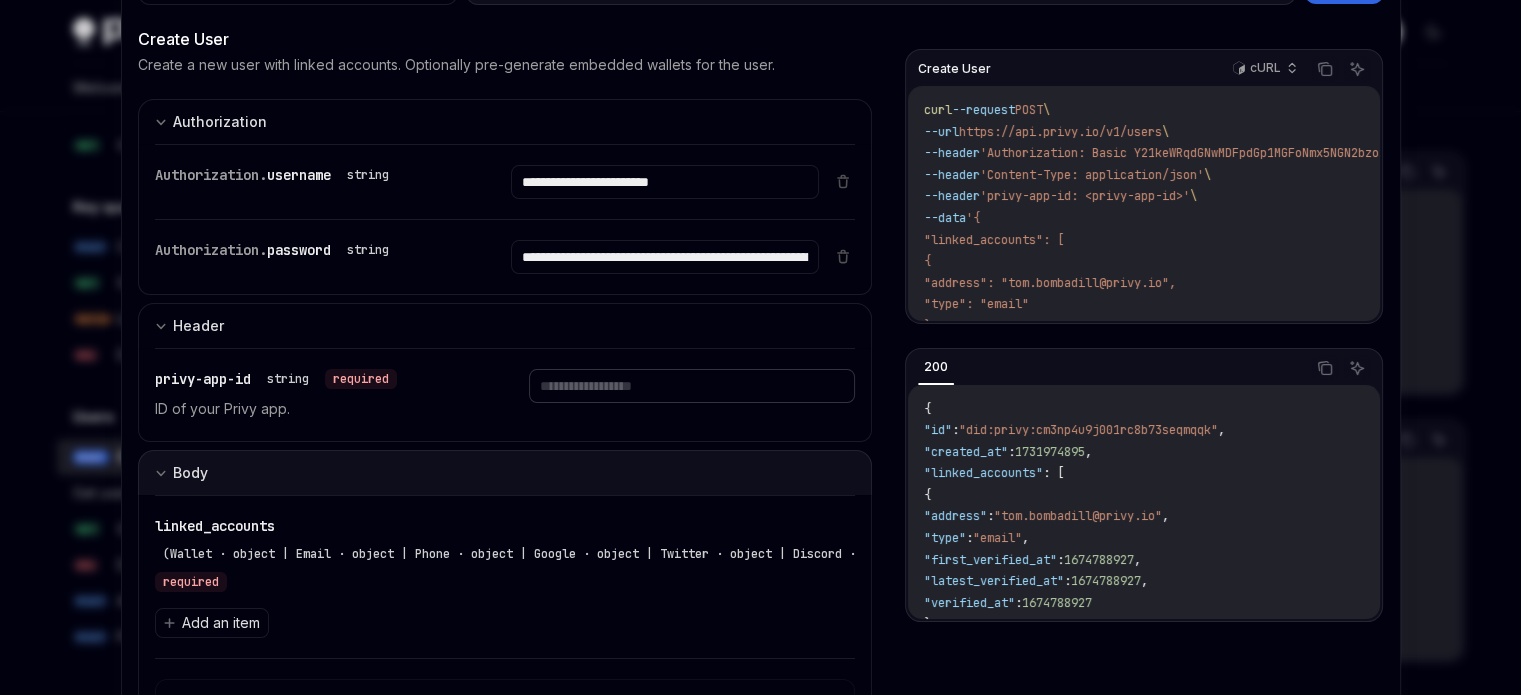 paste on "**********" 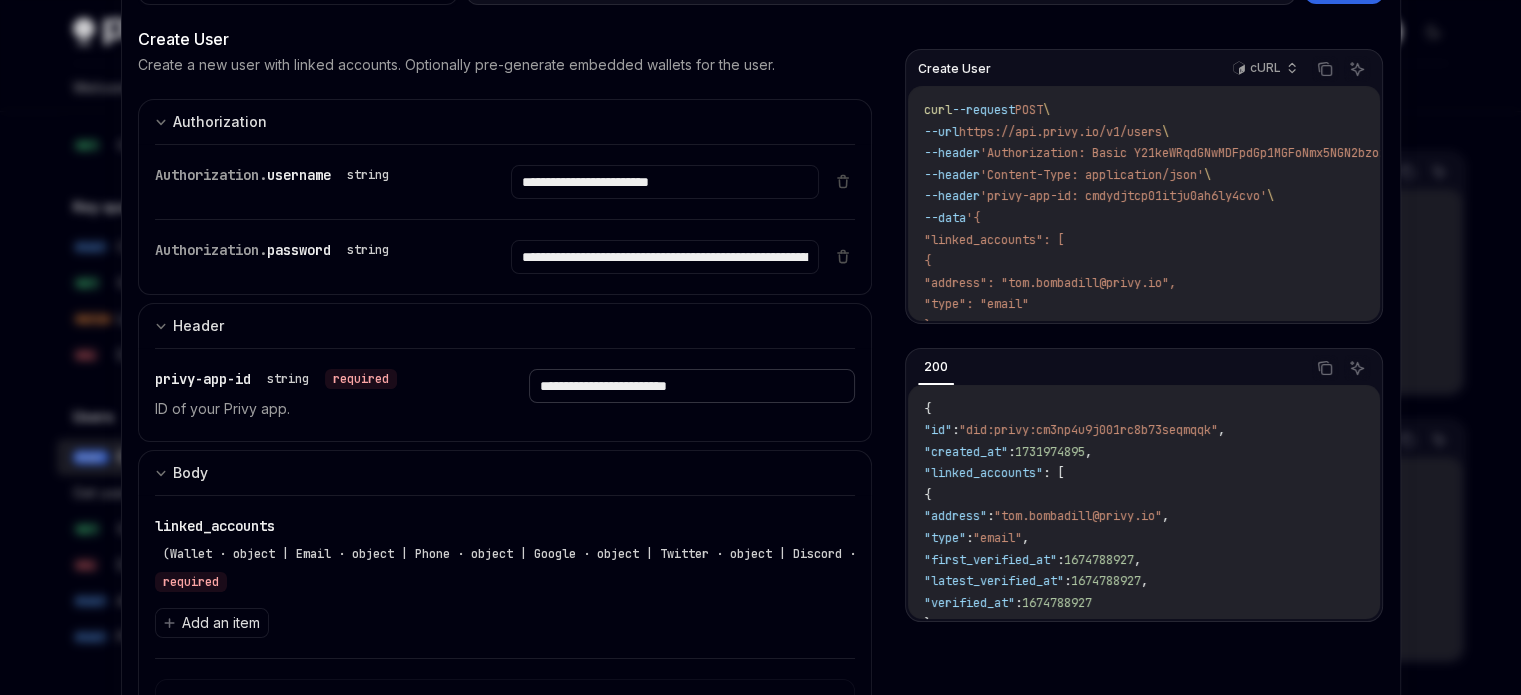 scroll, scrollTop: 0, scrollLeft: 0, axis: both 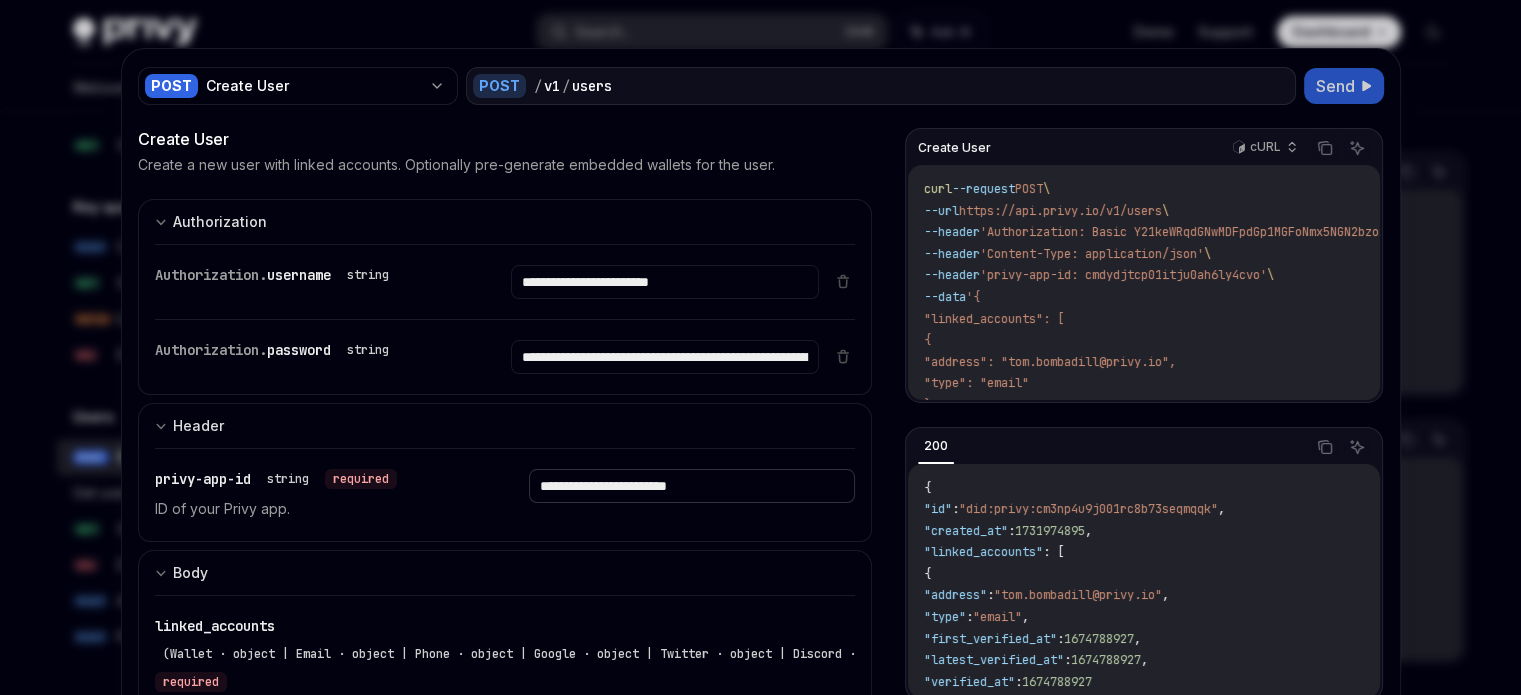 type on "**********" 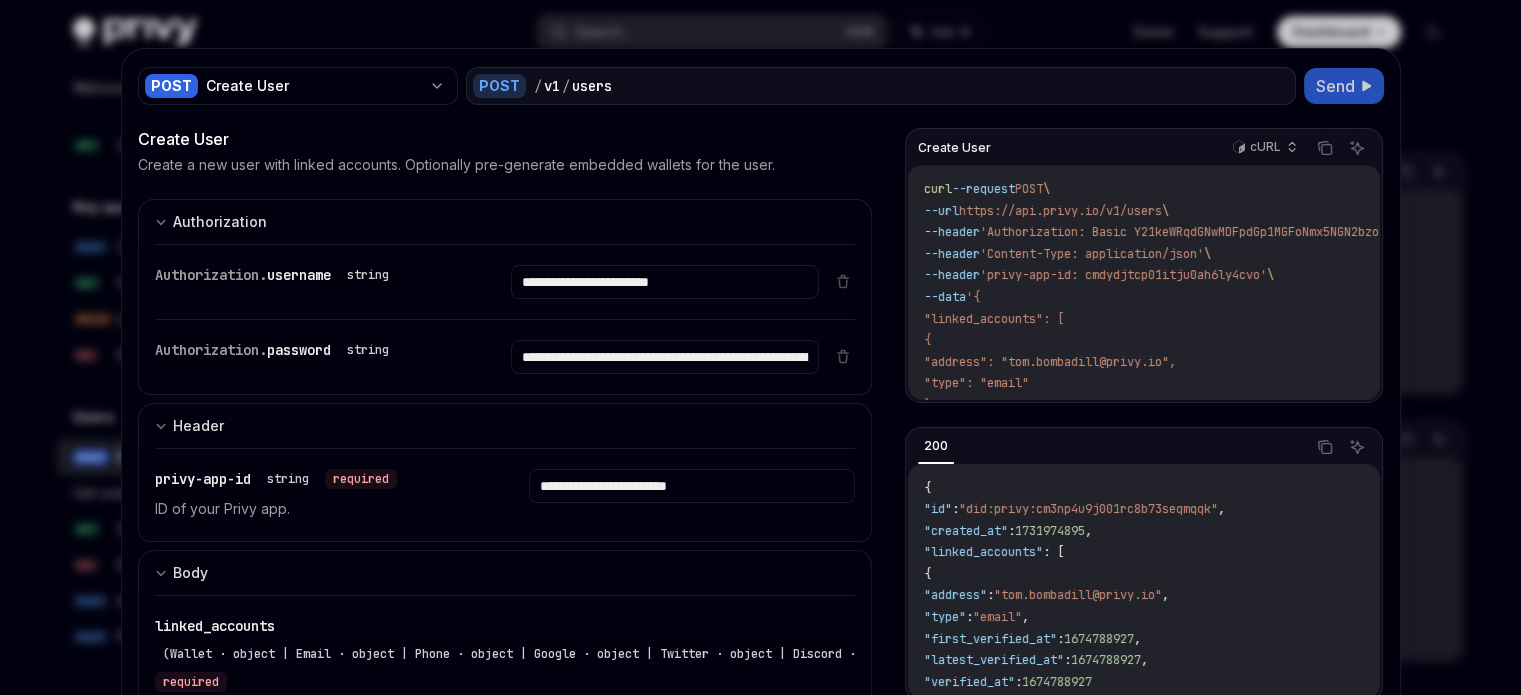 click on "Send" at bounding box center [1335, 86] 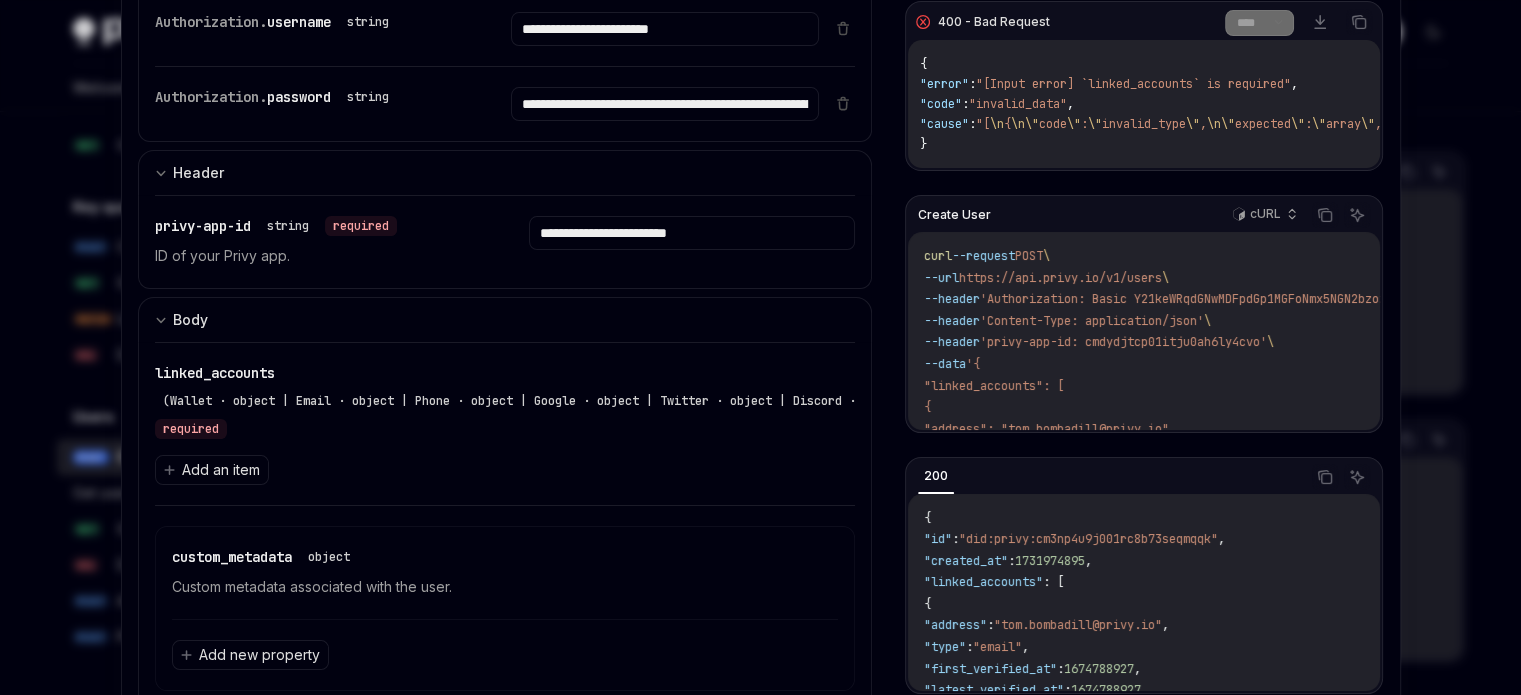 scroll, scrollTop: 300, scrollLeft: 0, axis: vertical 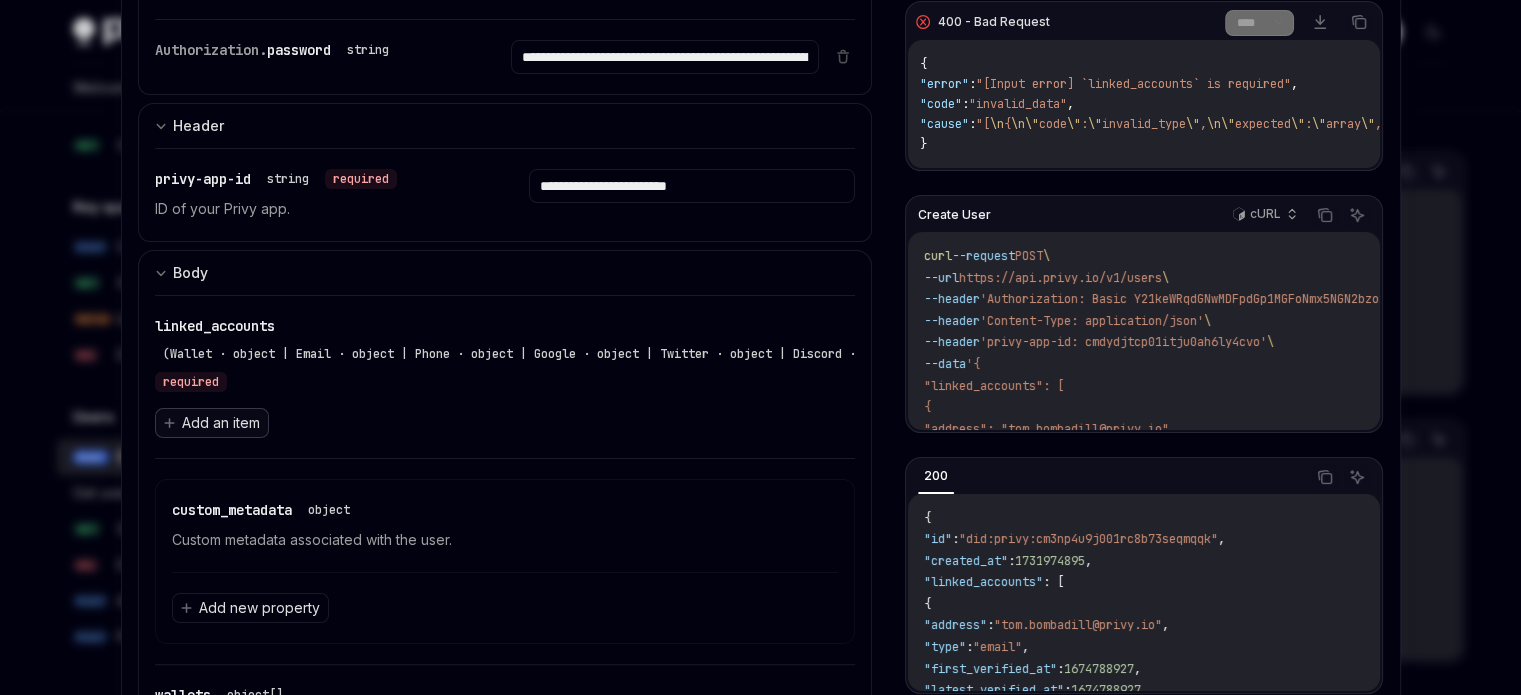 click on "Add an item" at bounding box center (221, 423) 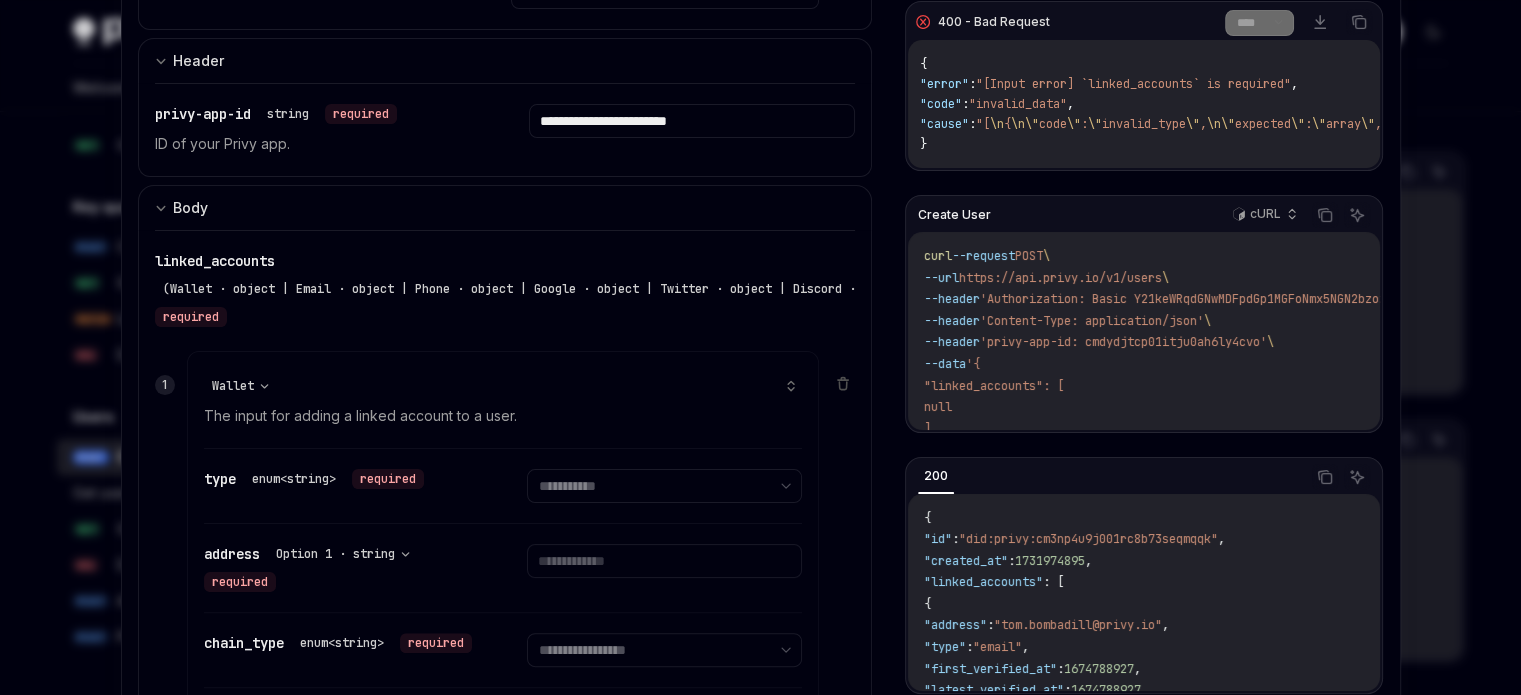 scroll, scrollTop: 400, scrollLeft: 0, axis: vertical 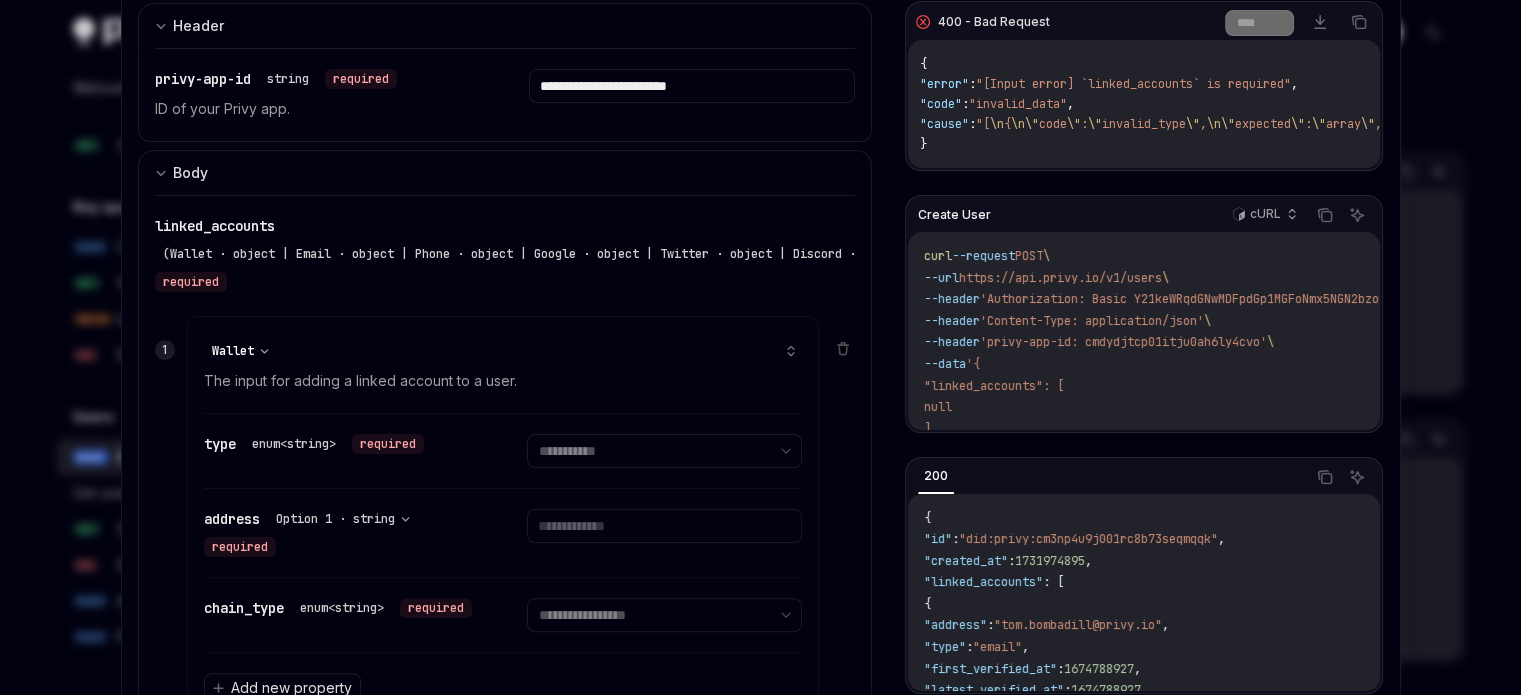 click on "**********" at bounding box center [241, 351] 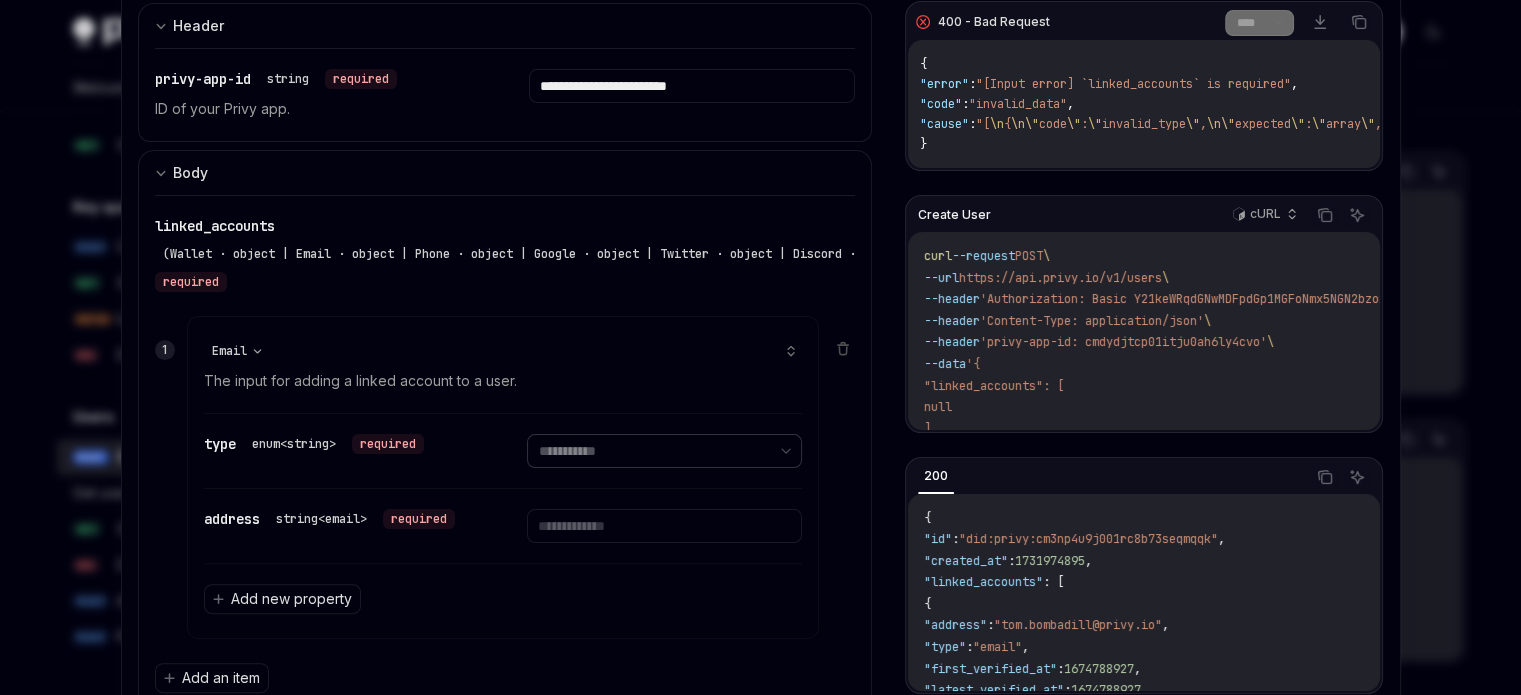 click on "**********" at bounding box center (664, 451) 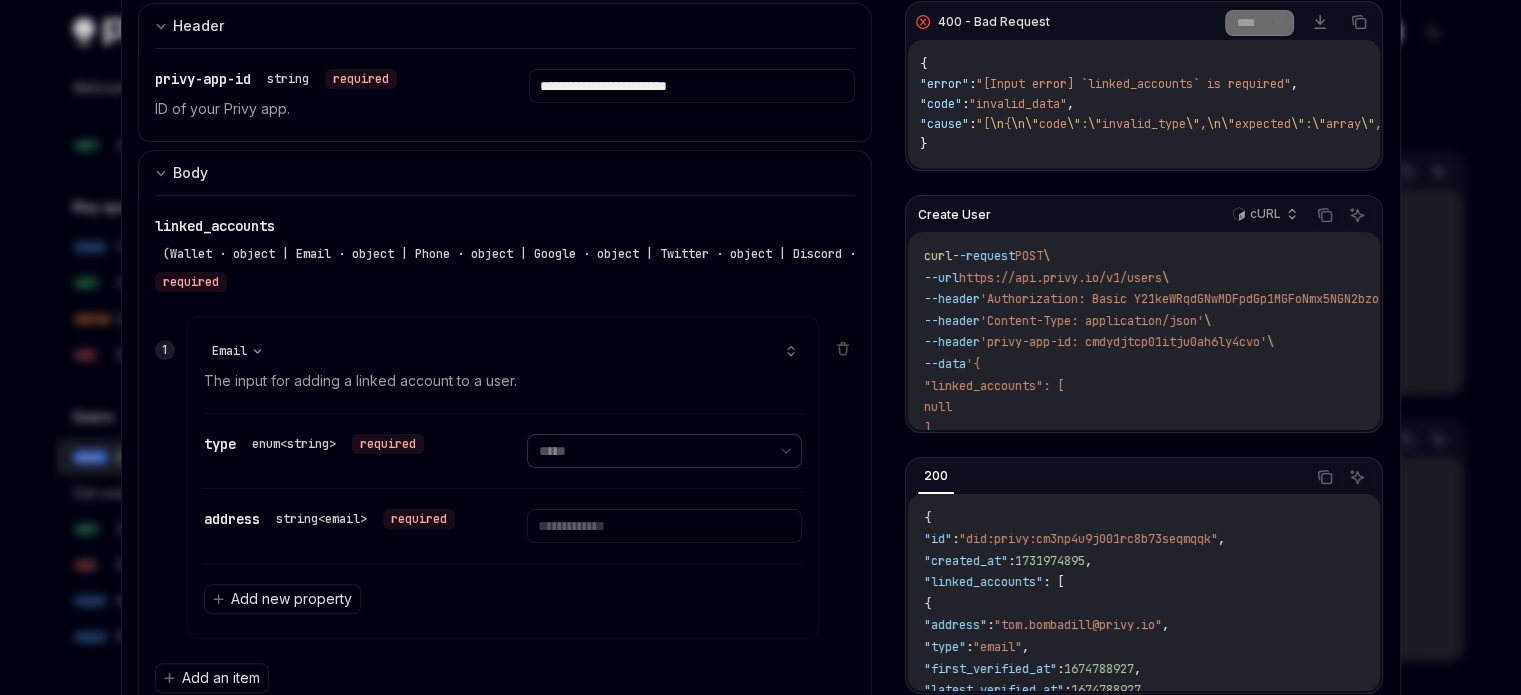 click on "**********" at bounding box center [664, 451] 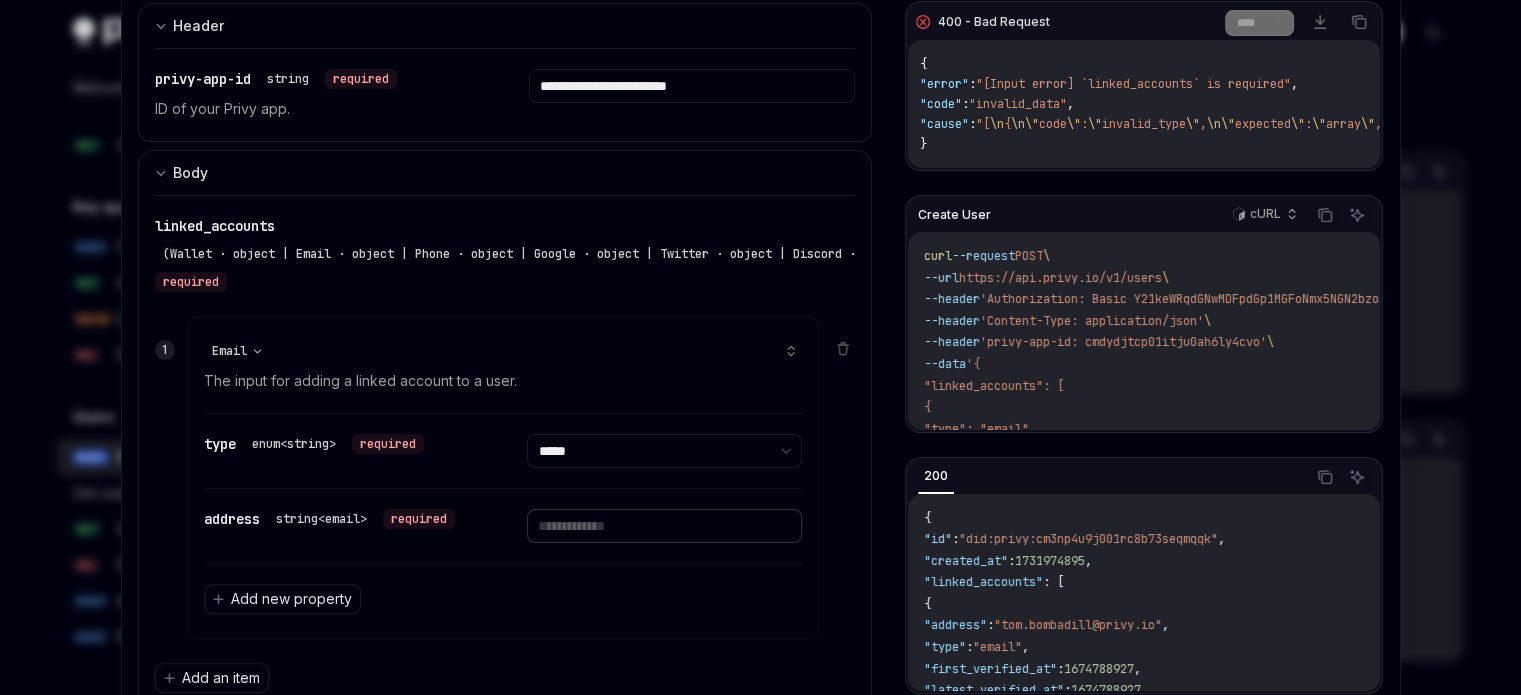 click at bounding box center [664, 526] 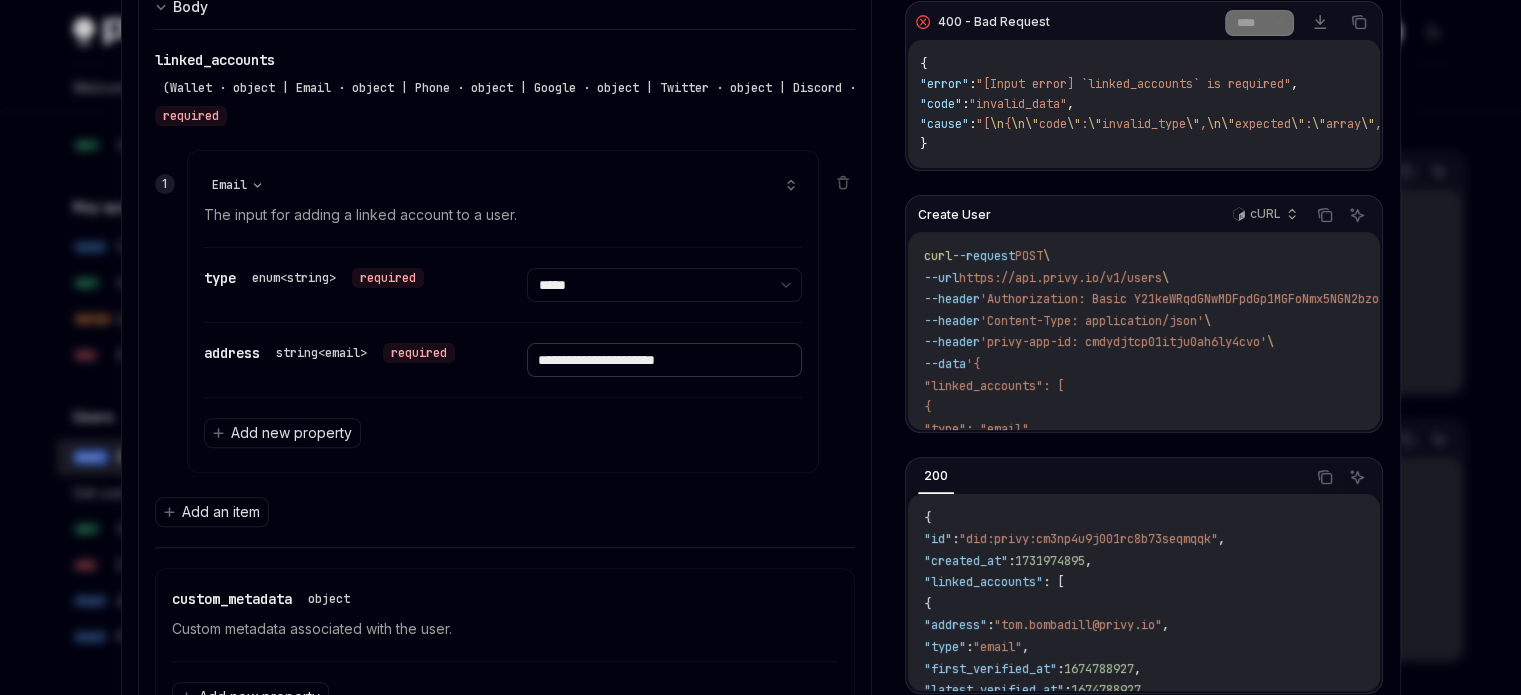 scroll, scrollTop: 600, scrollLeft: 0, axis: vertical 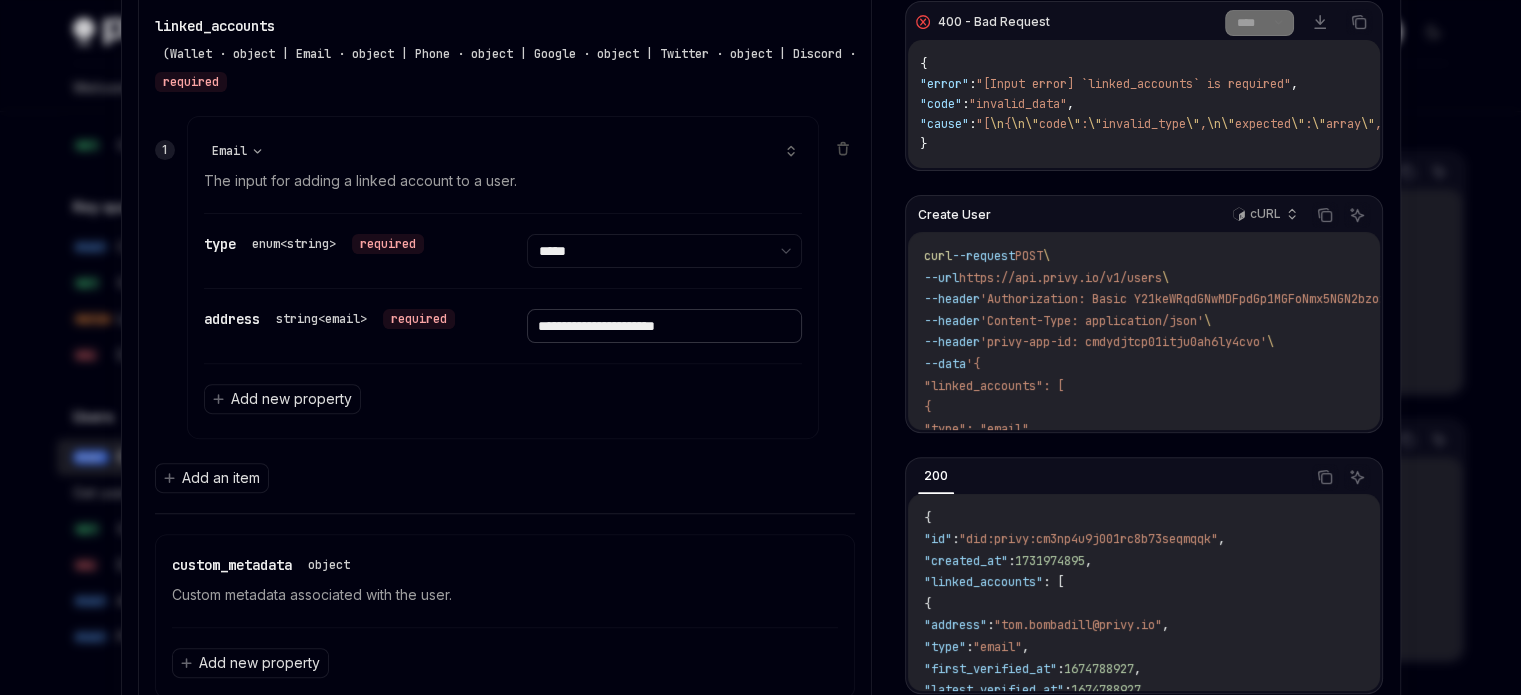 type on "**********" 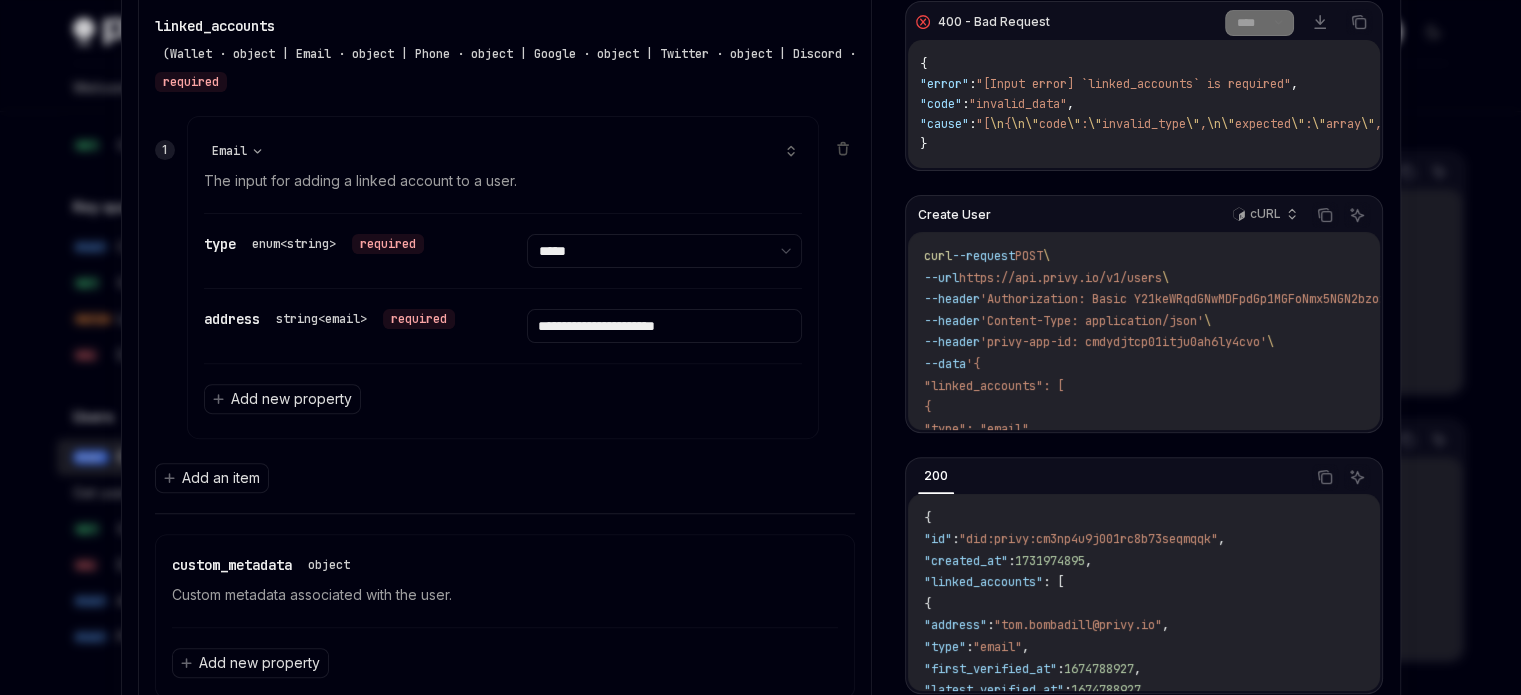 click on "Add an item" at bounding box center (505, 478) 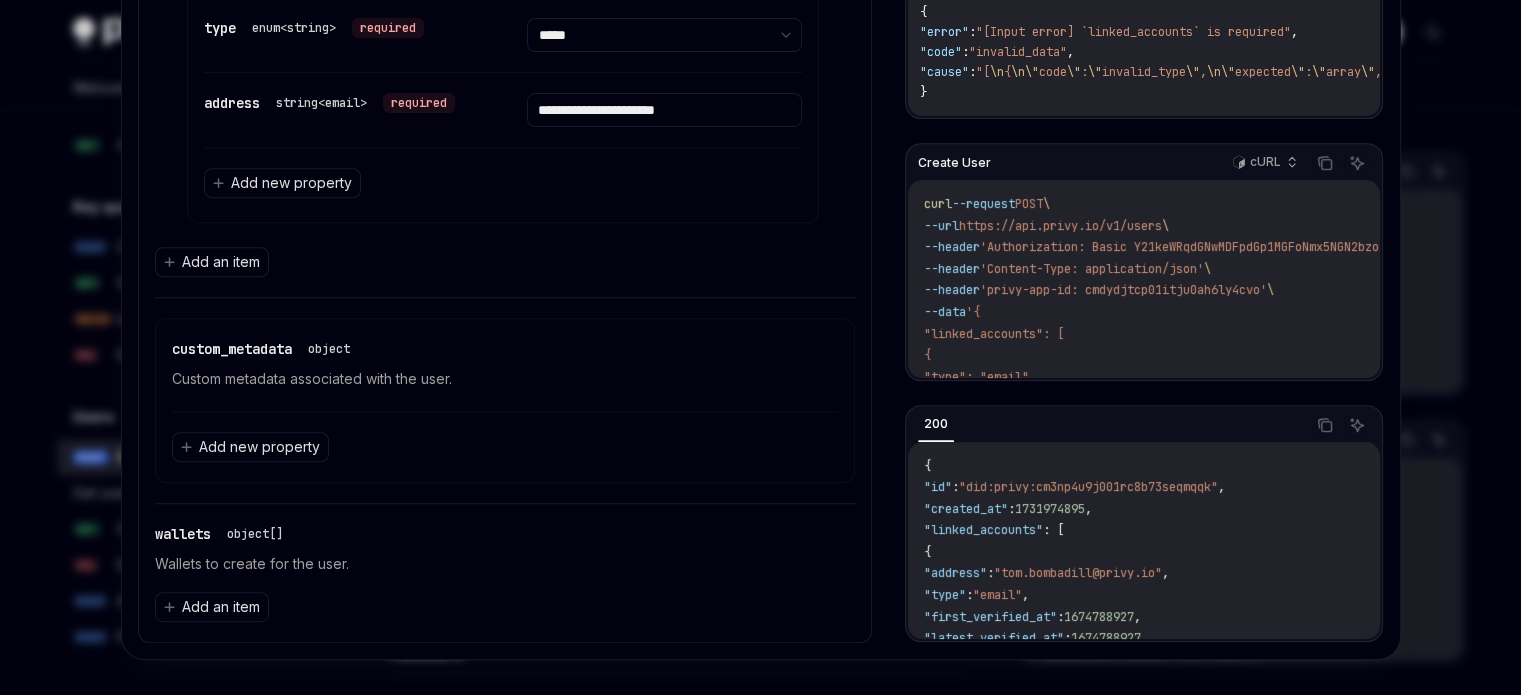 scroll, scrollTop: 820, scrollLeft: 0, axis: vertical 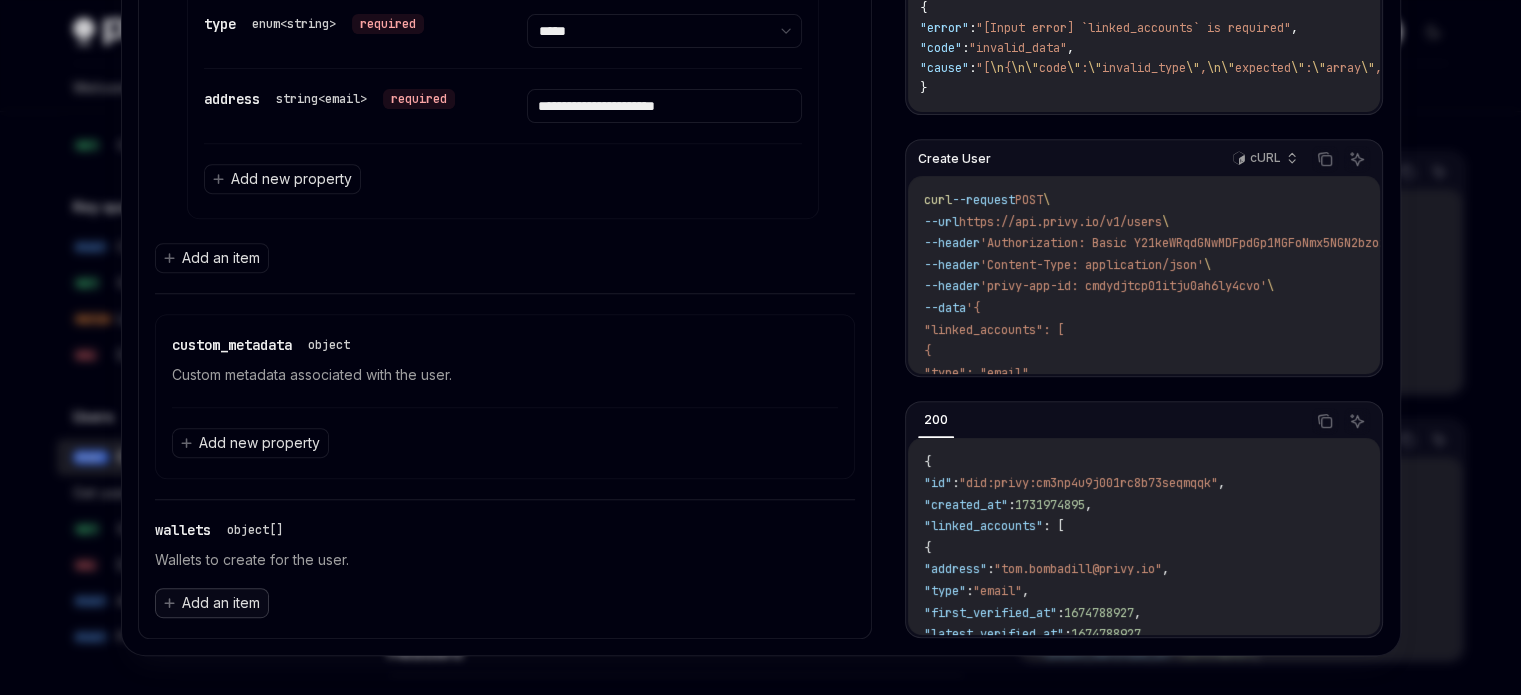 click on "Add an item" at bounding box center [221, 603] 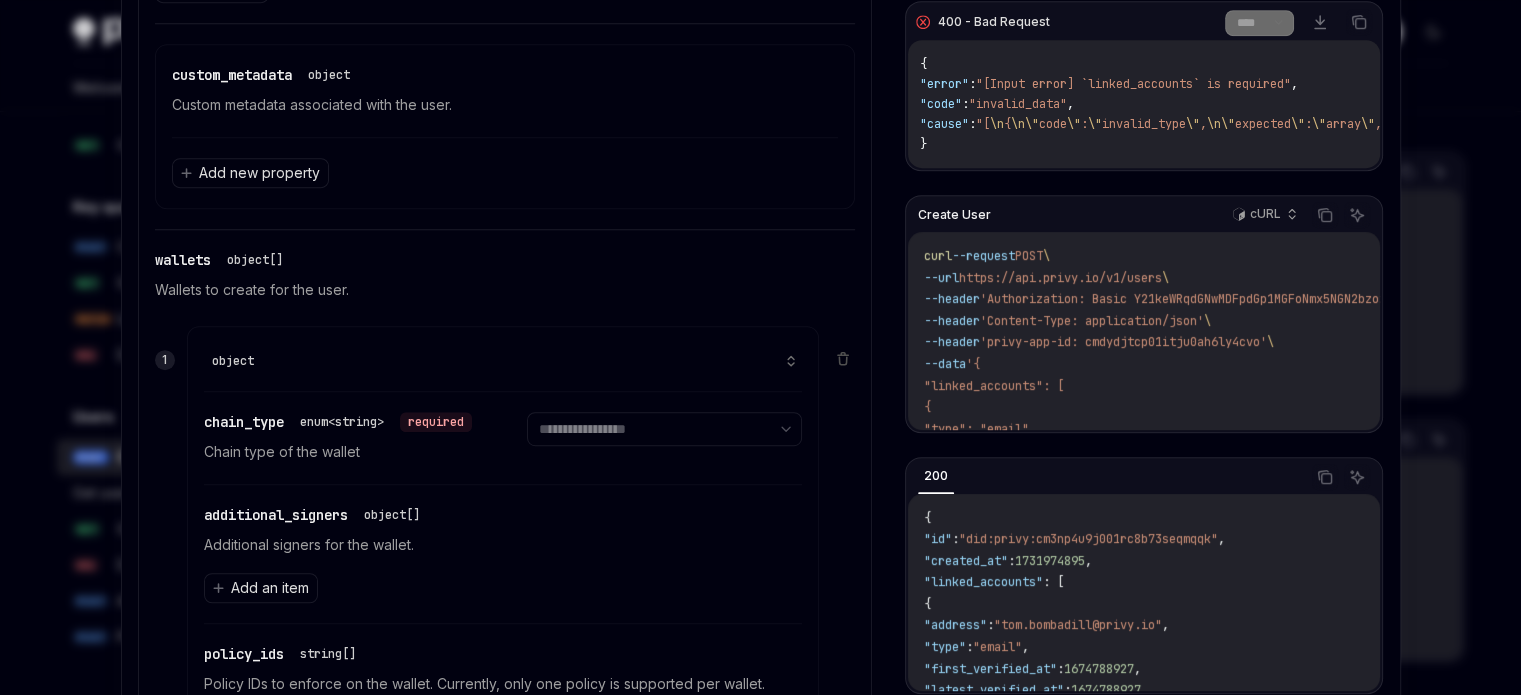 scroll, scrollTop: 1120, scrollLeft: 0, axis: vertical 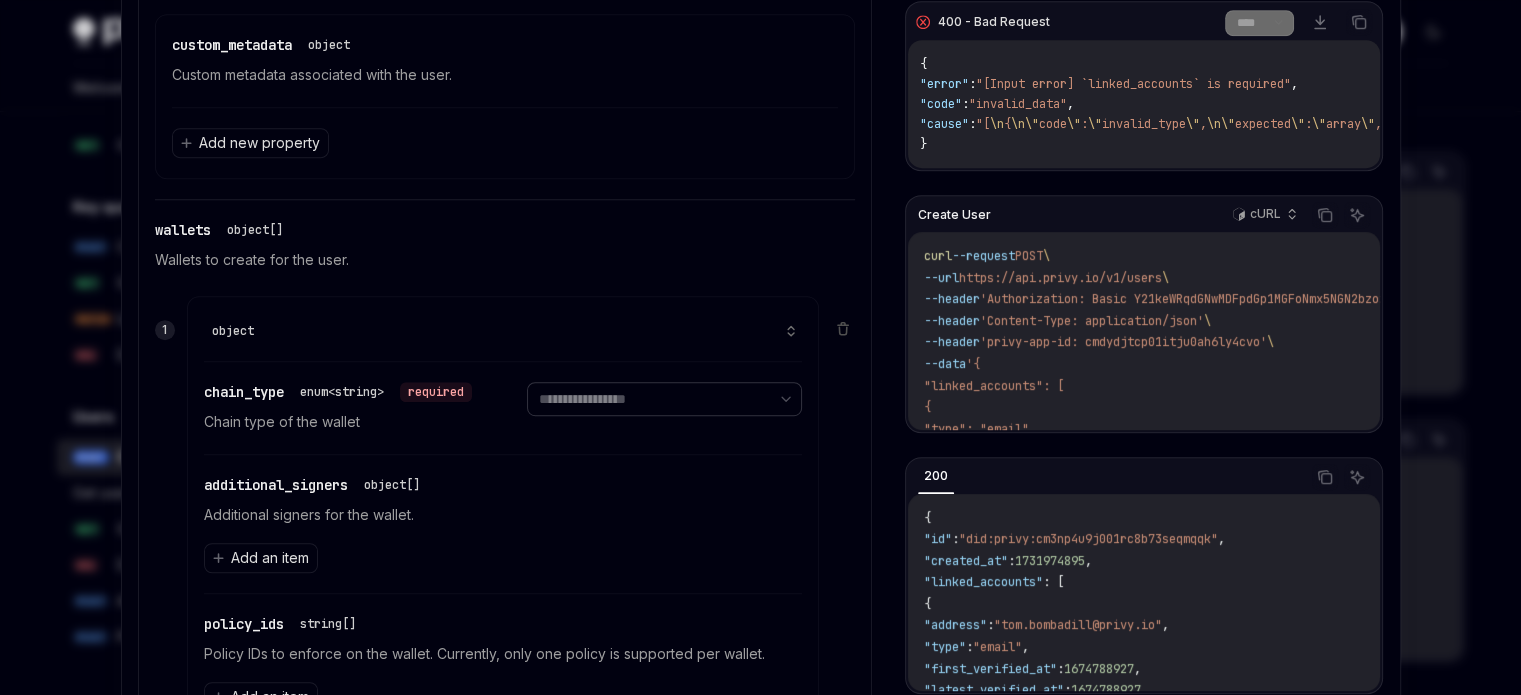 click on "**********" at bounding box center [664, 399] 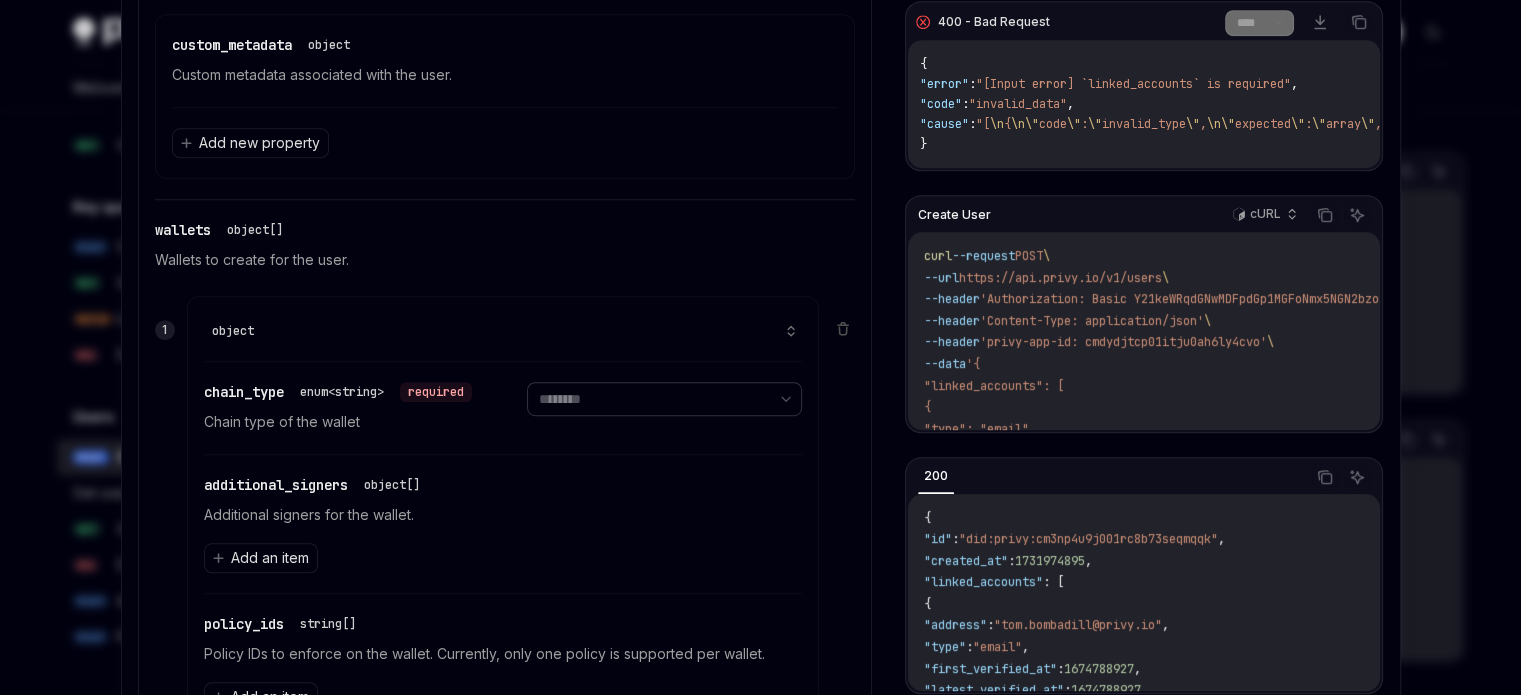 click on "**********" at bounding box center [664, 399] 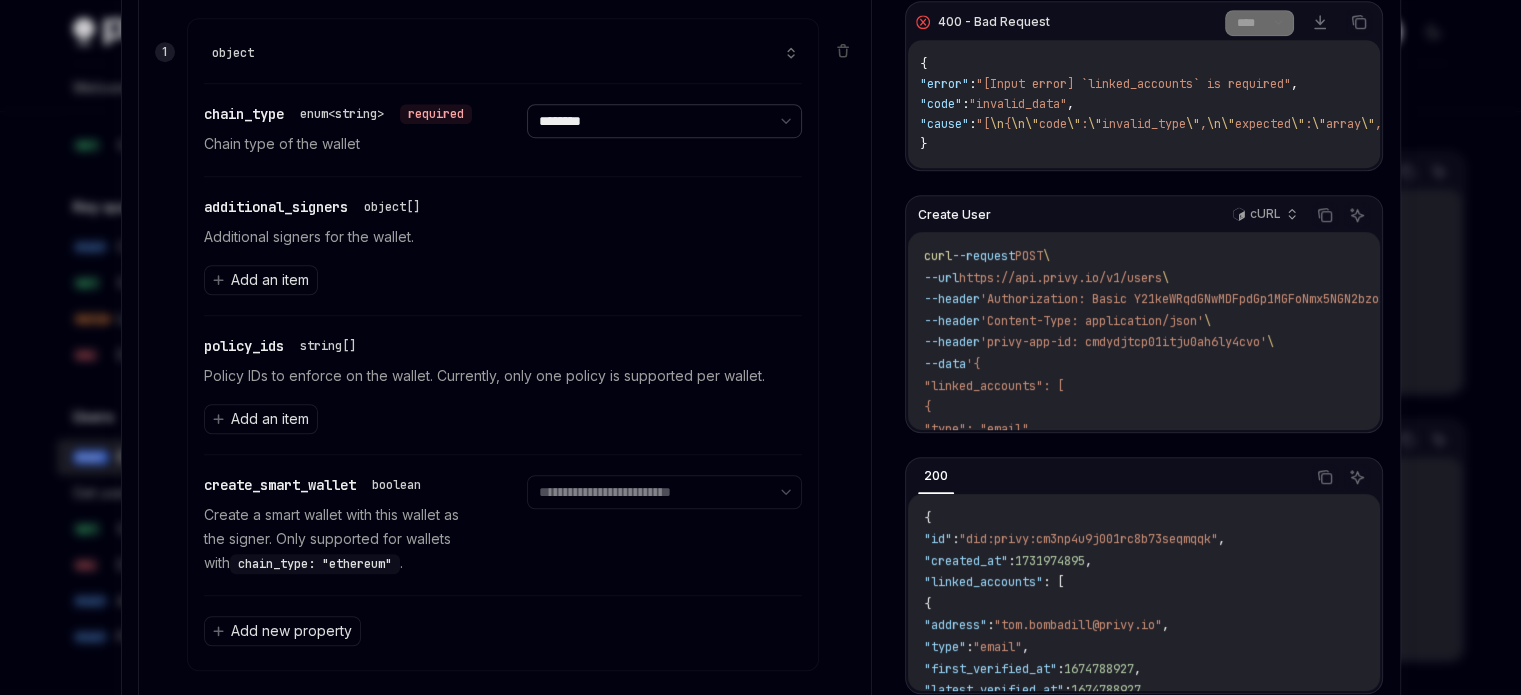 scroll, scrollTop: 1420, scrollLeft: 0, axis: vertical 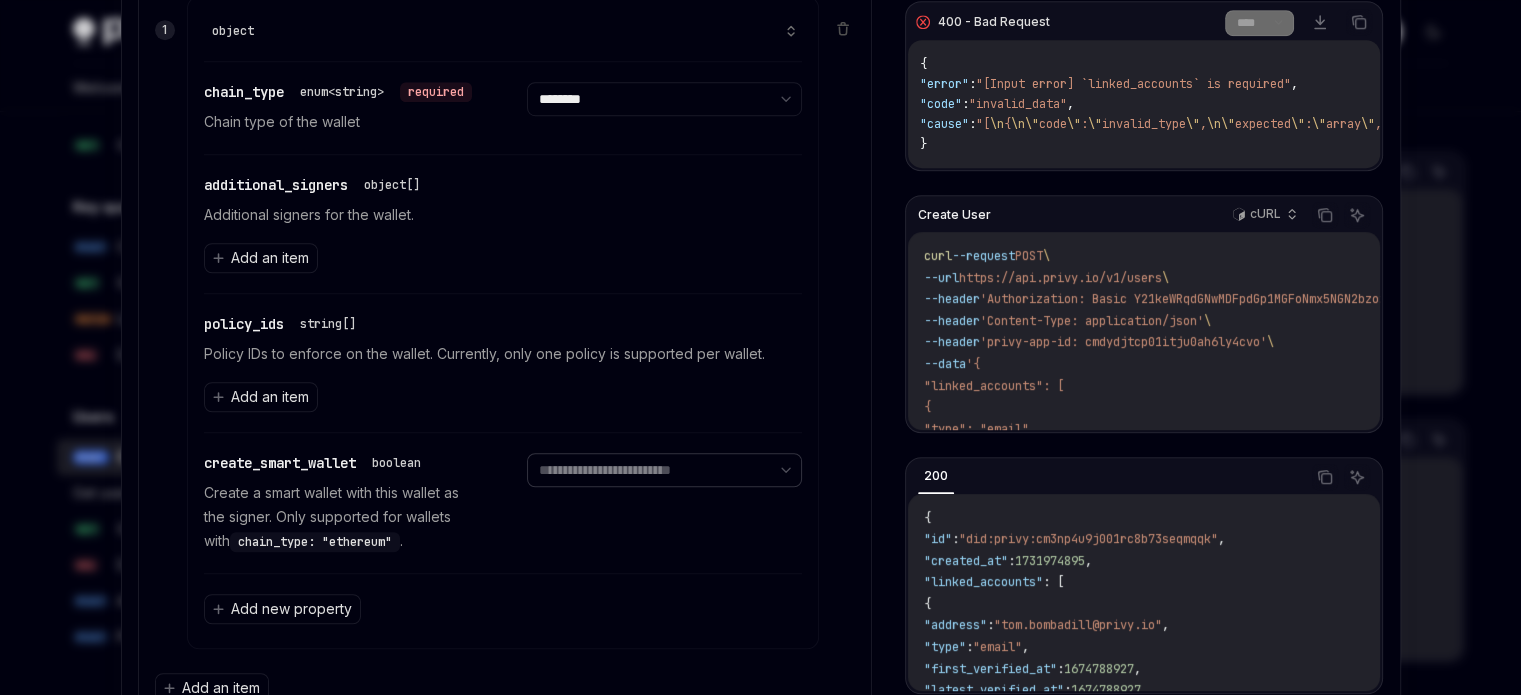 click on "**********" at bounding box center (664, 470) 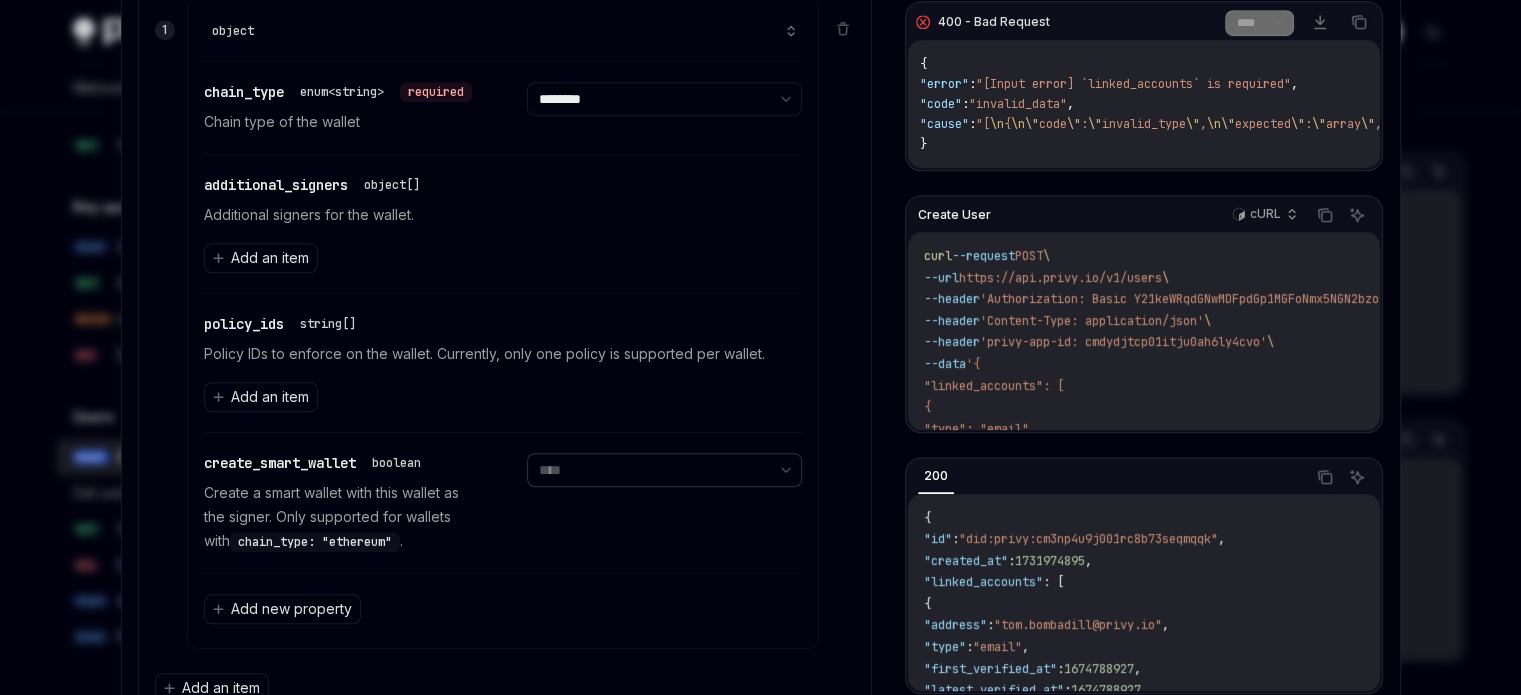 click on "**********" at bounding box center [664, 470] 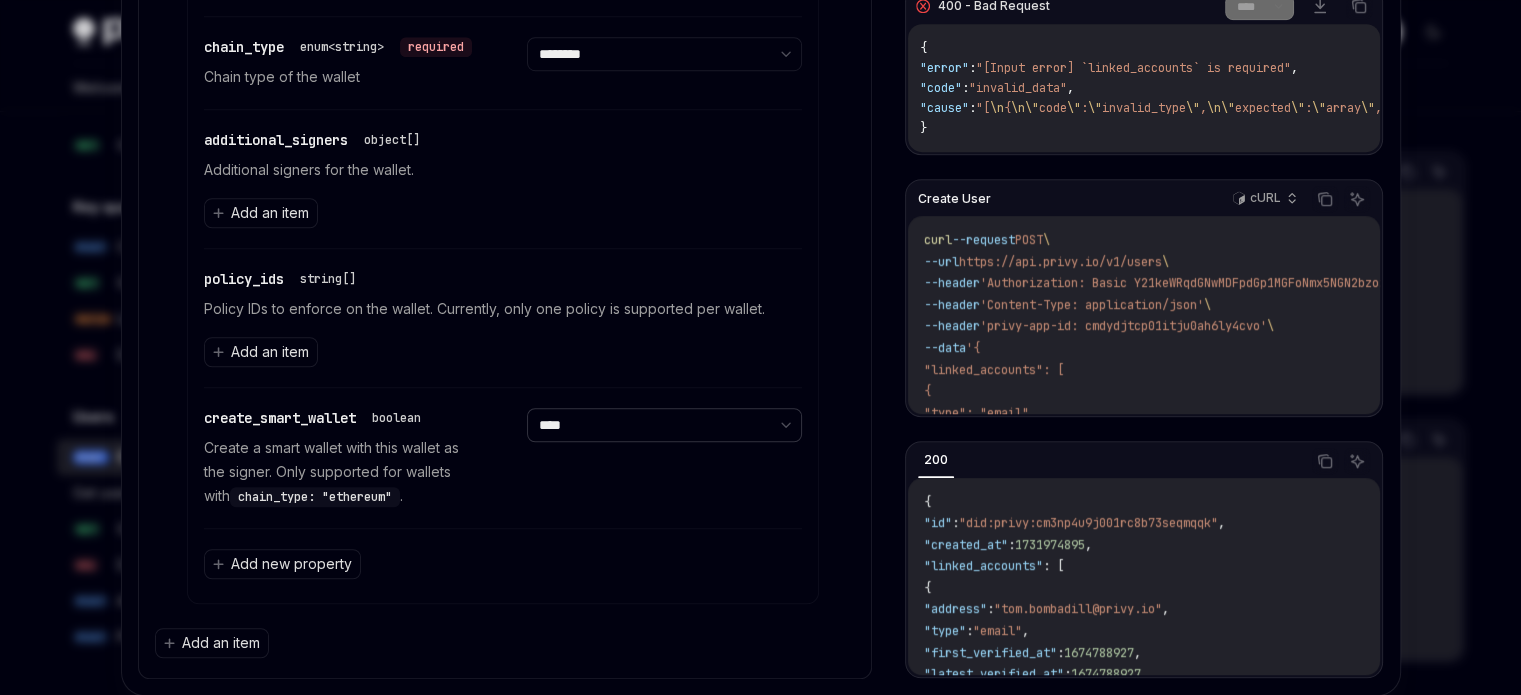 scroll, scrollTop: 1420, scrollLeft: 0, axis: vertical 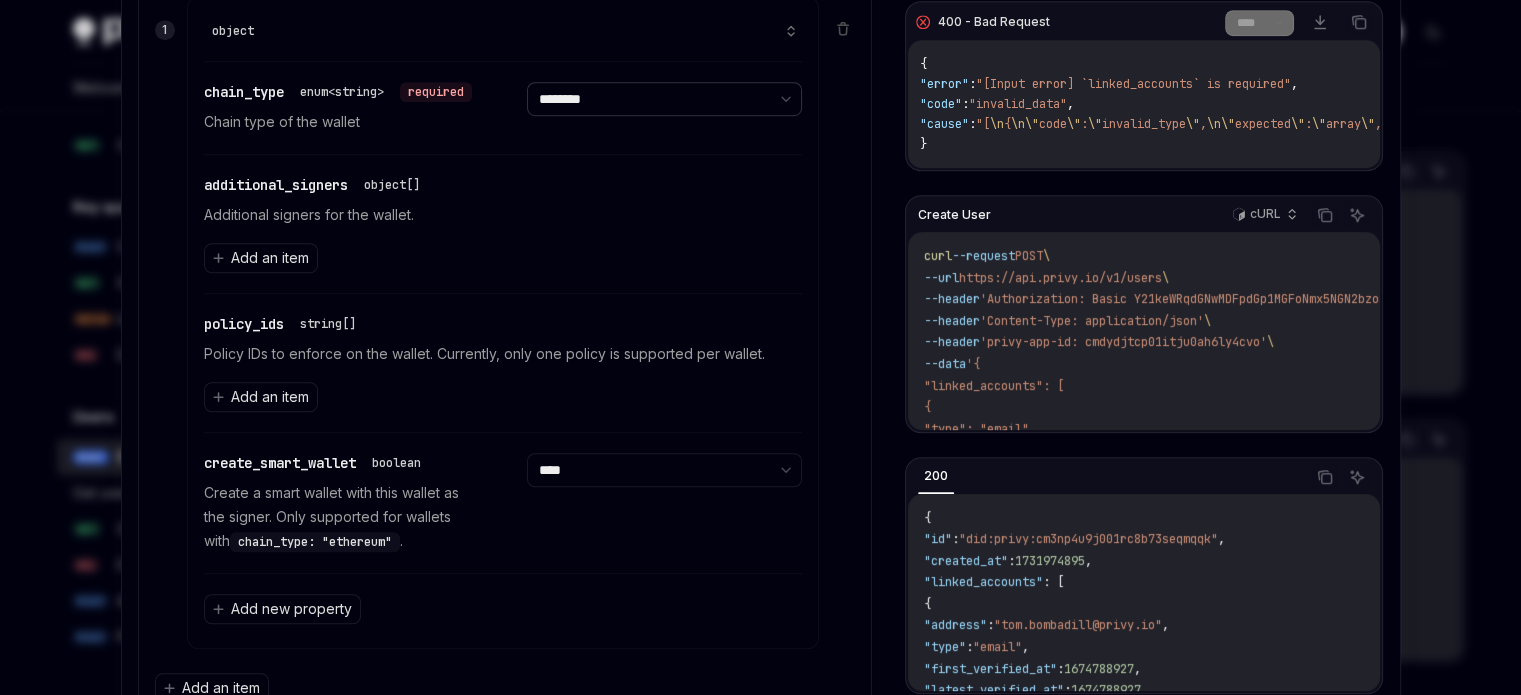 click on "**********" at bounding box center (664, 99) 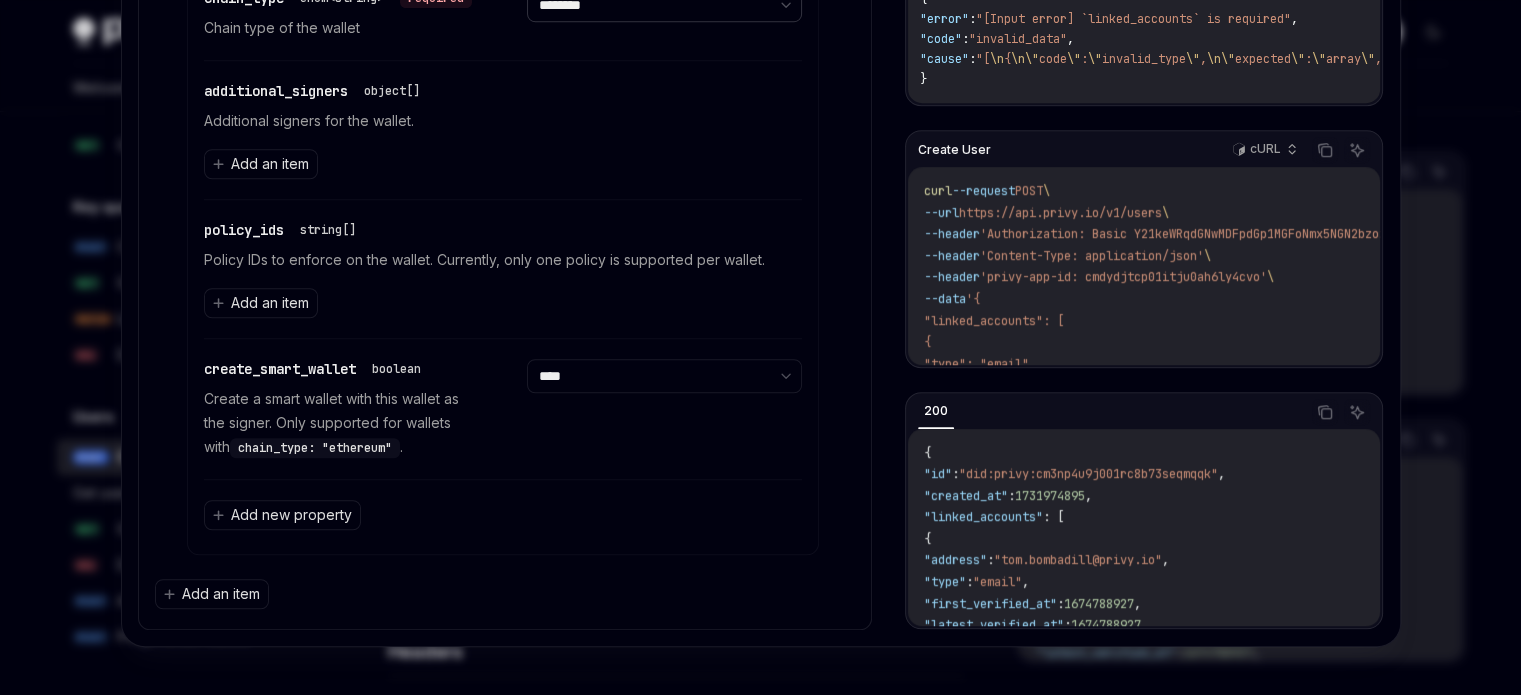 scroll, scrollTop: 1531, scrollLeft: 0, axis: vertical 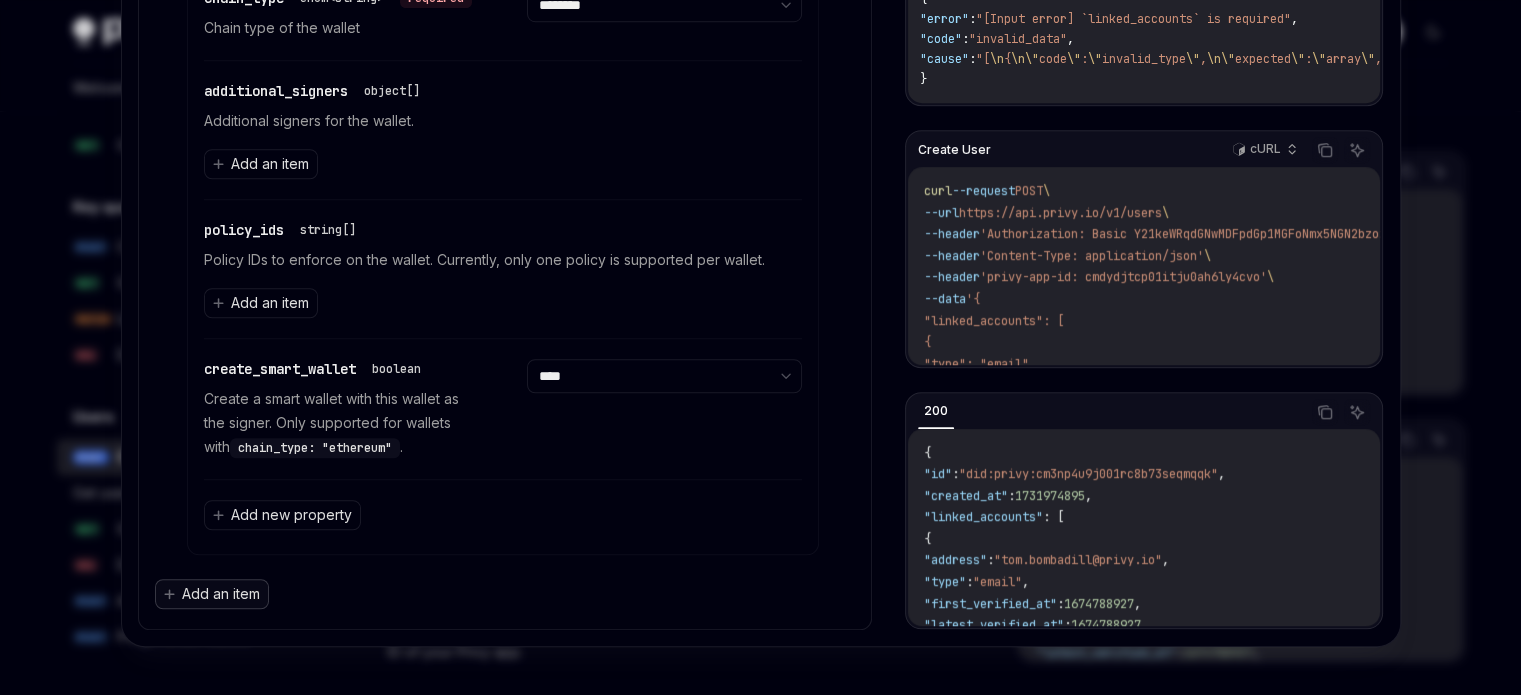 click on "Add an item" at bounding box center (221, 594) 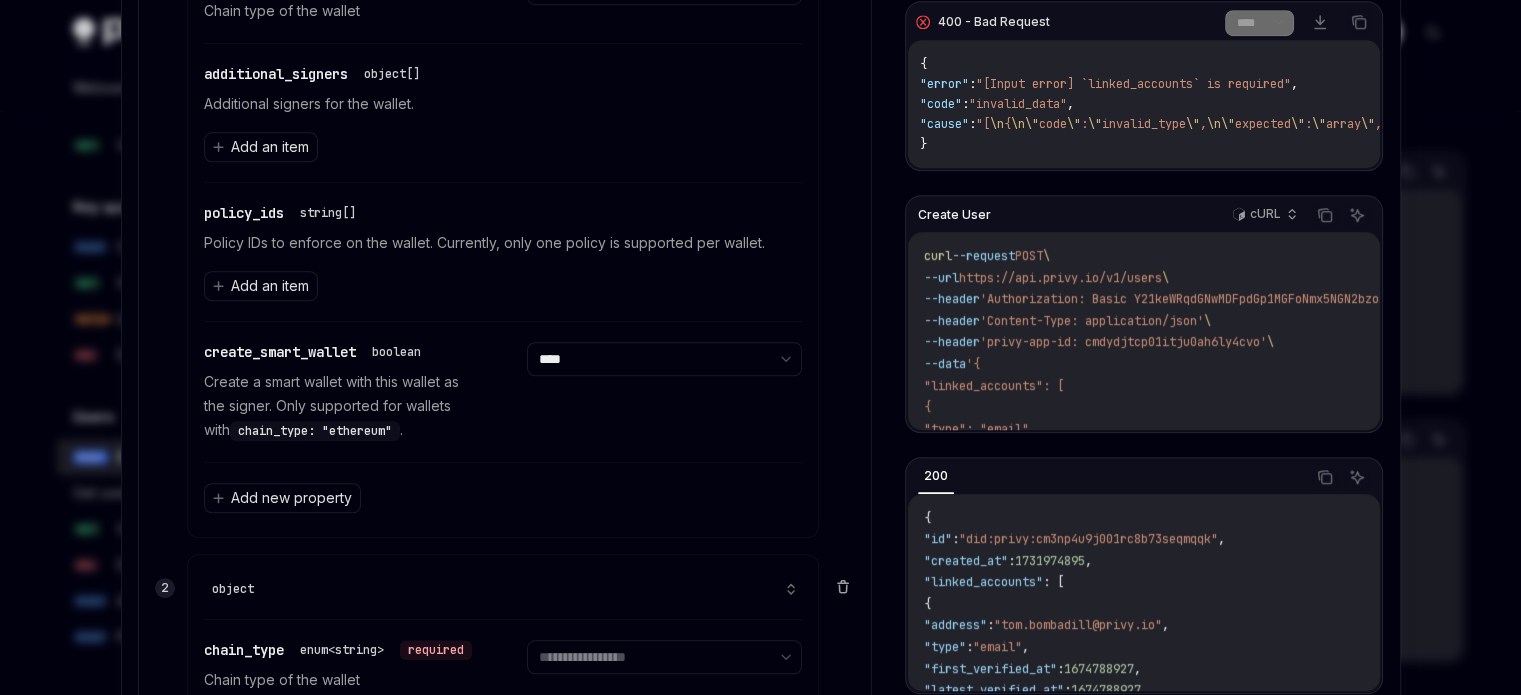 click 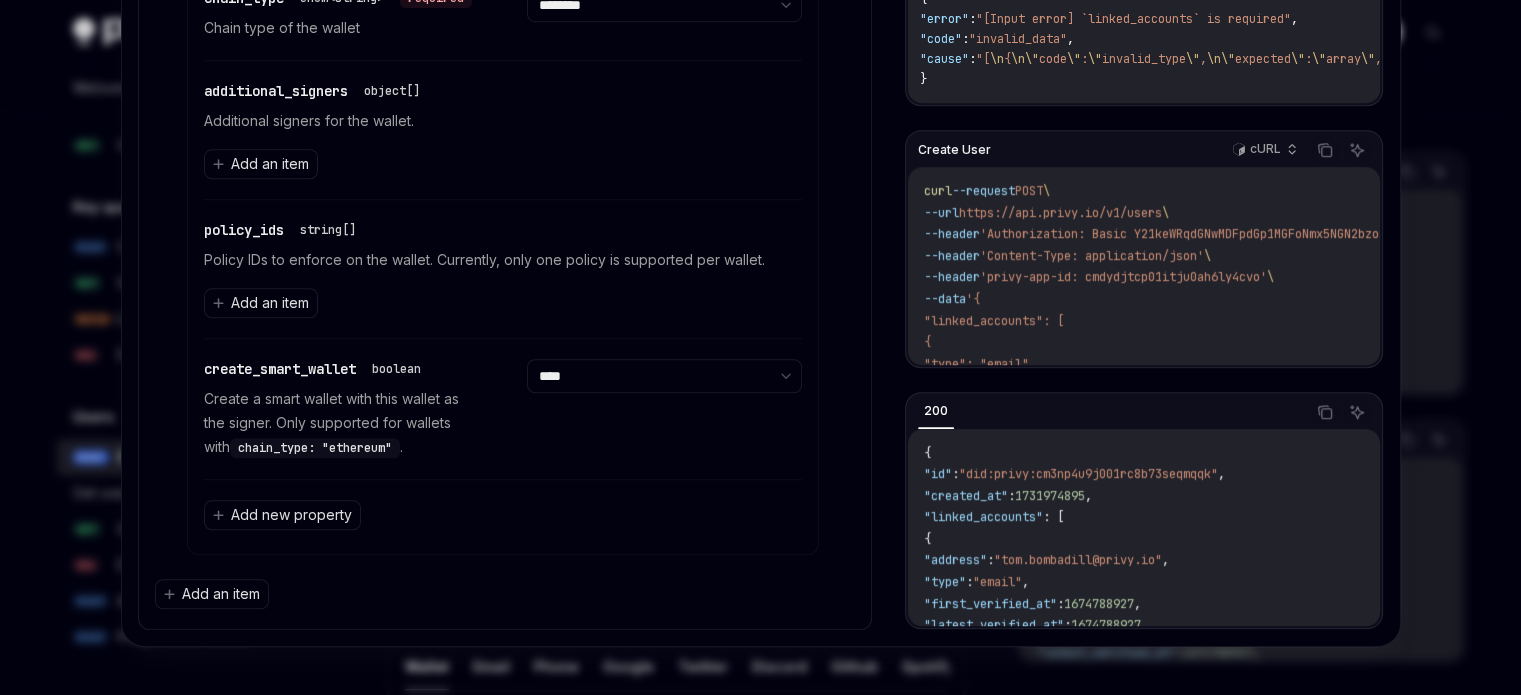 scroll, scrollTop: 400, scrollLeft: 0, axis: vertical 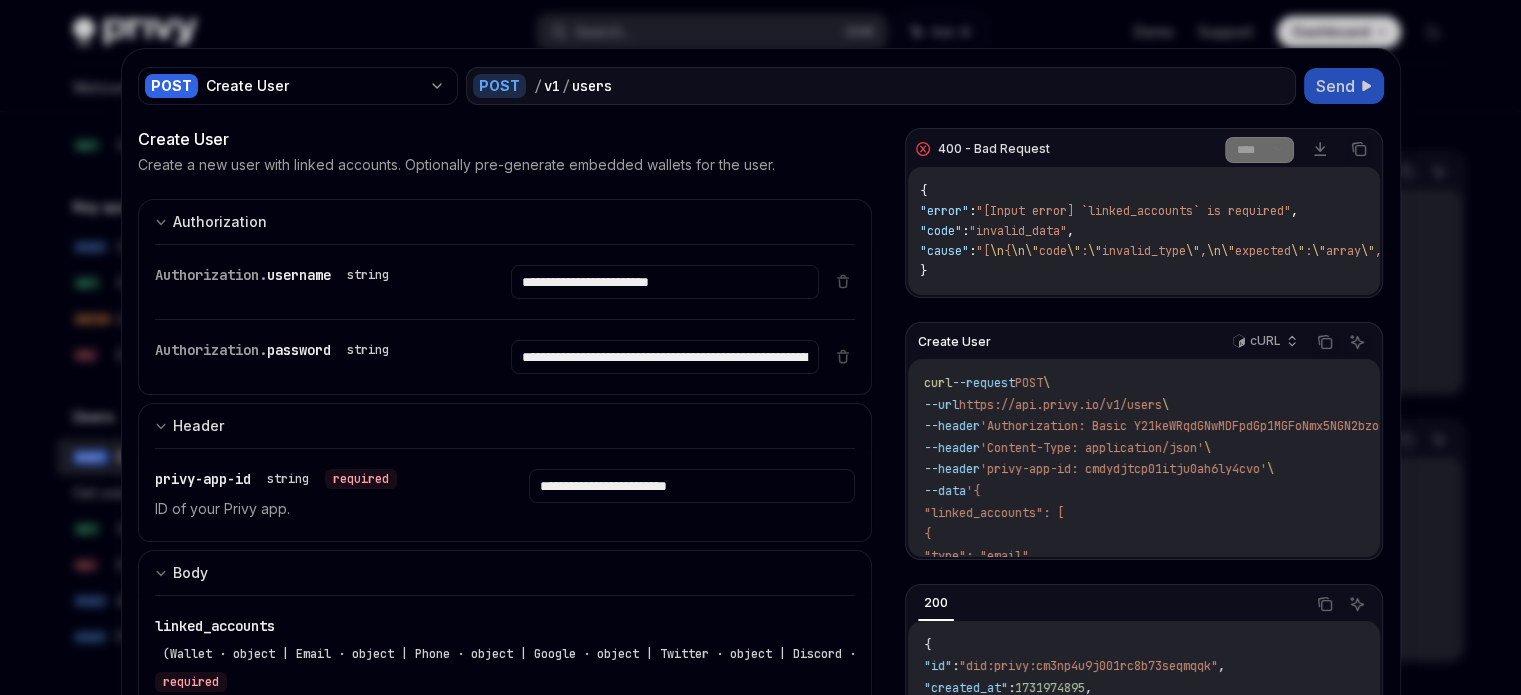 click on "Send" at bounding box center [1335, 86] 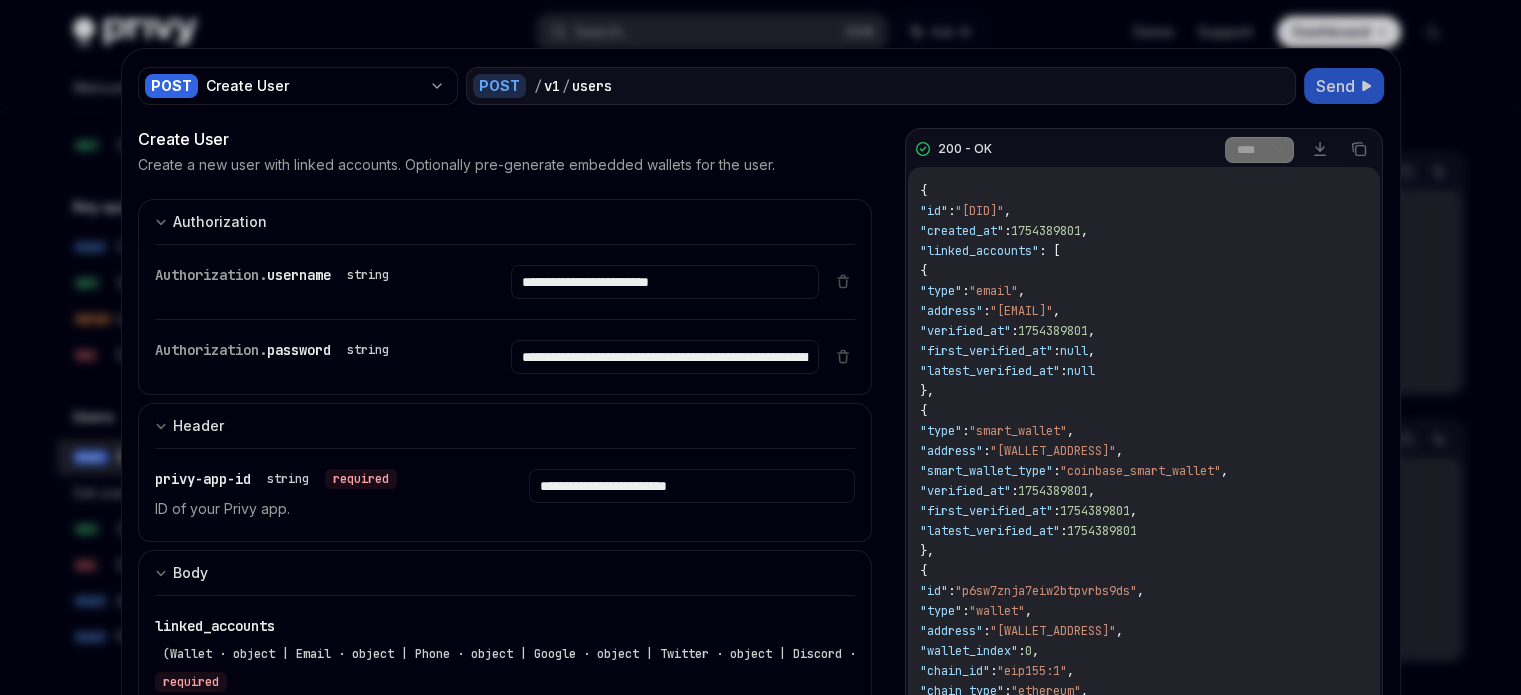 scroll, scrollTop: 100, scrollLeft: 0, axis: vertical 